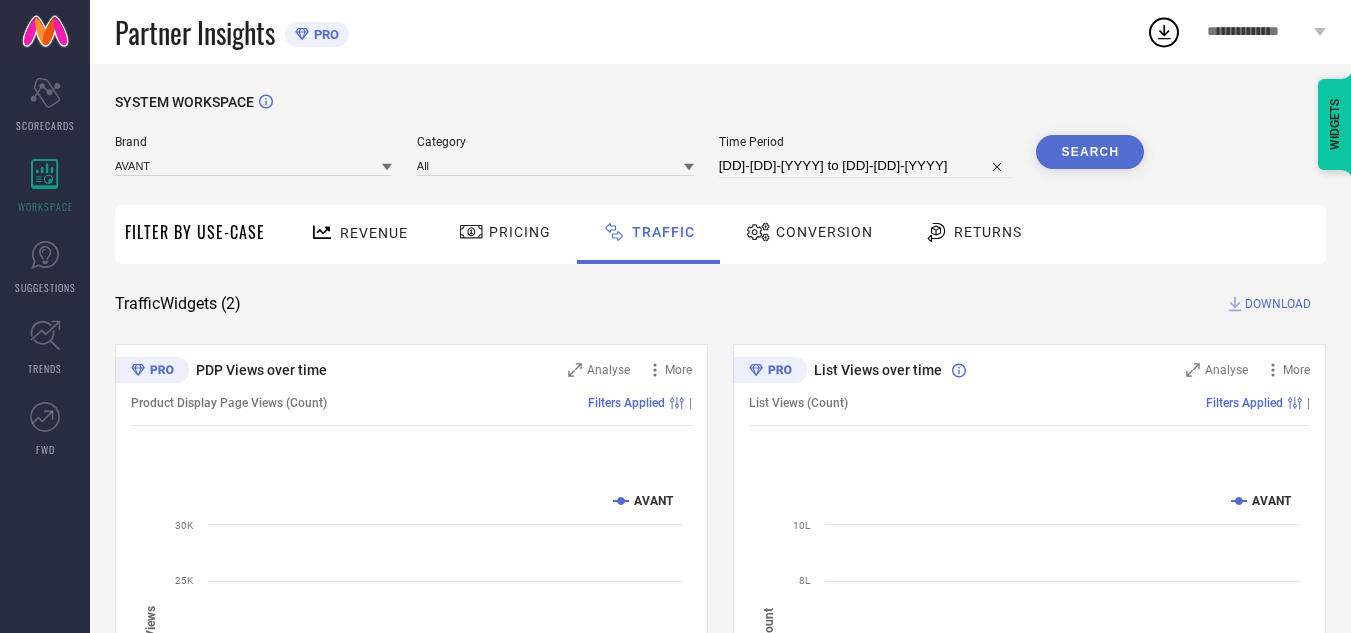 scroll, scrollTop: 0, scrollLeft: 0, axis: both 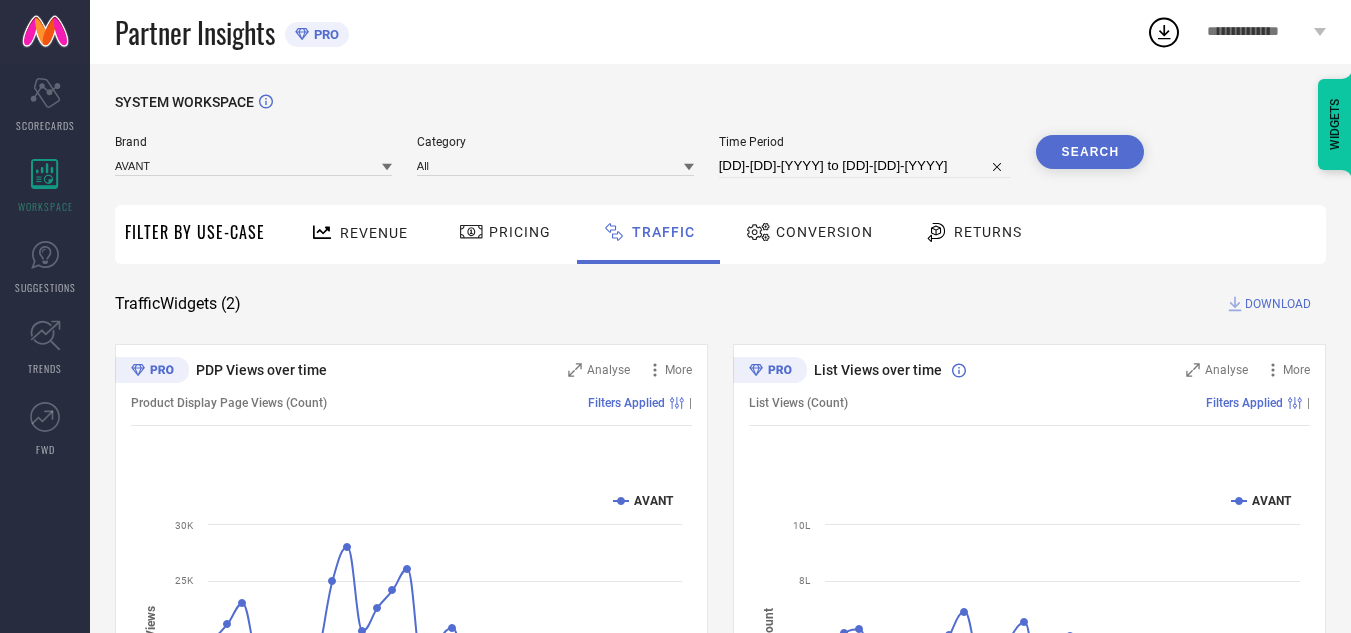 select on "6" 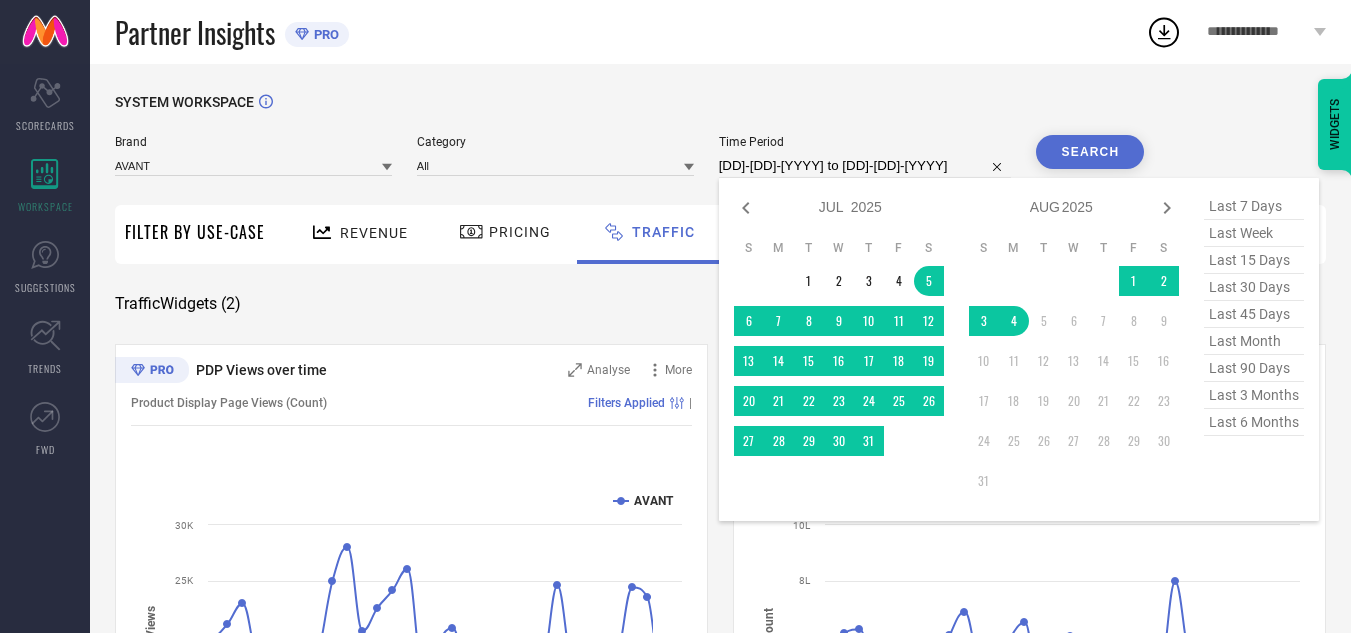 click on "[DD]-[DD]-[YYYY] to [DD]-[DD]-[YYYY]" at bounding box center [865, 166] 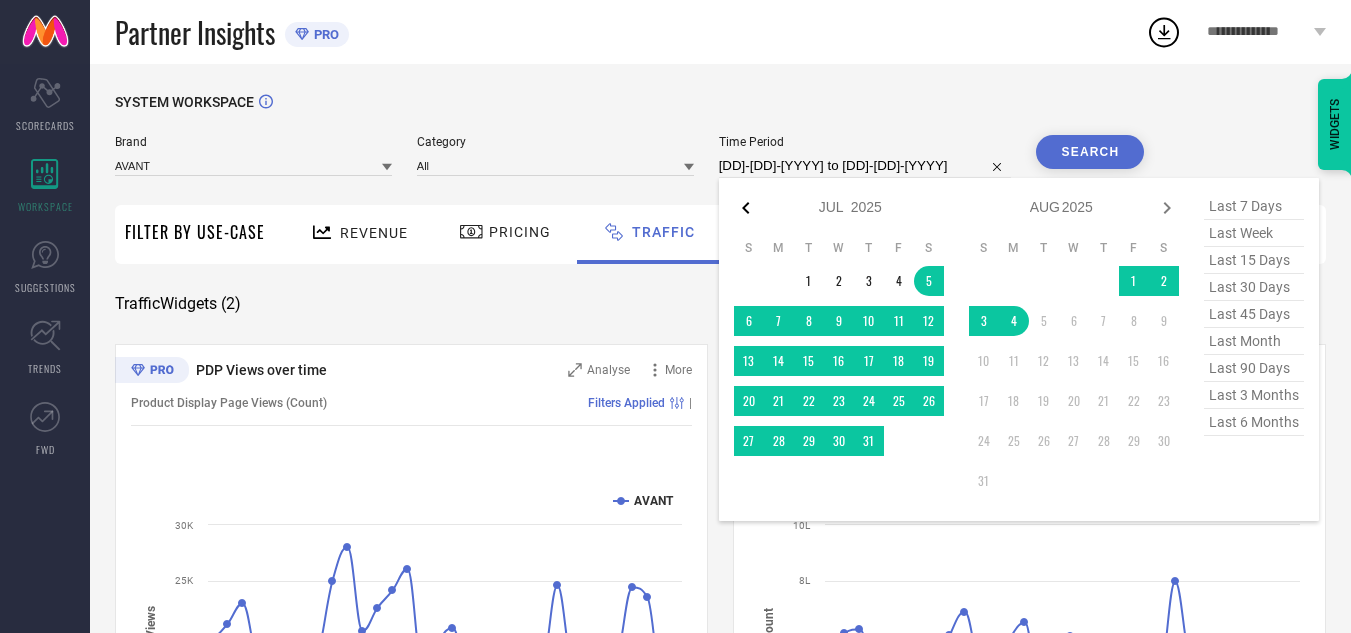 click 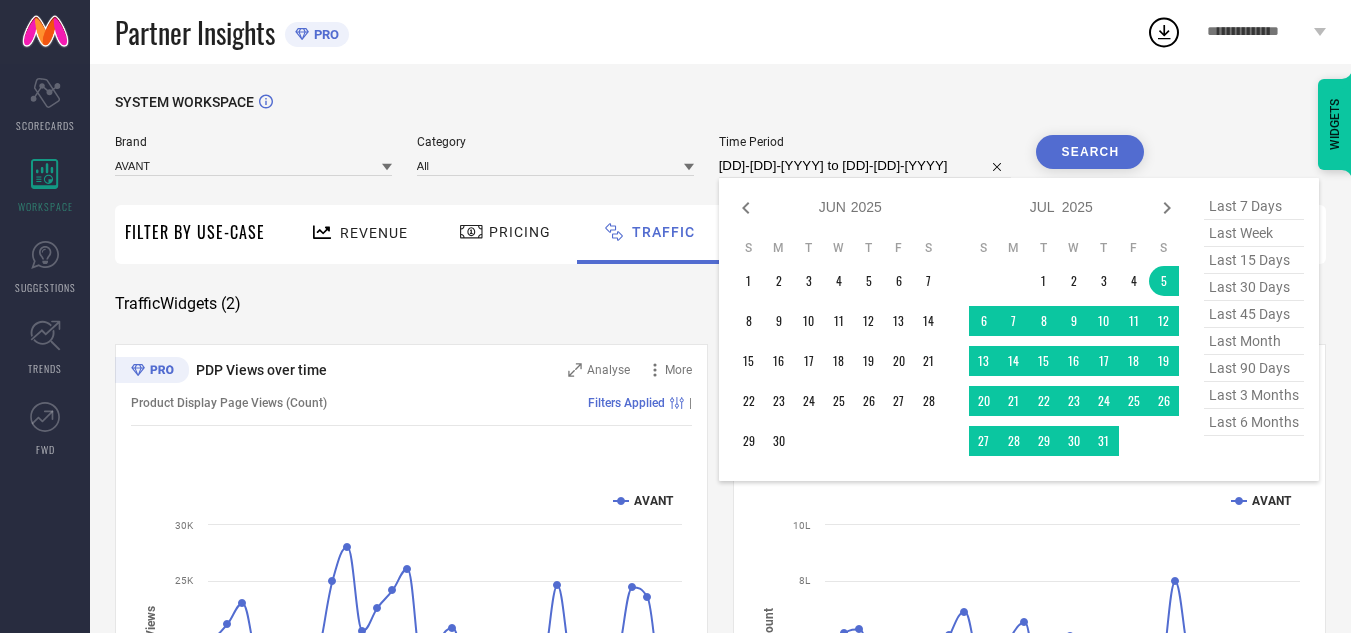 click 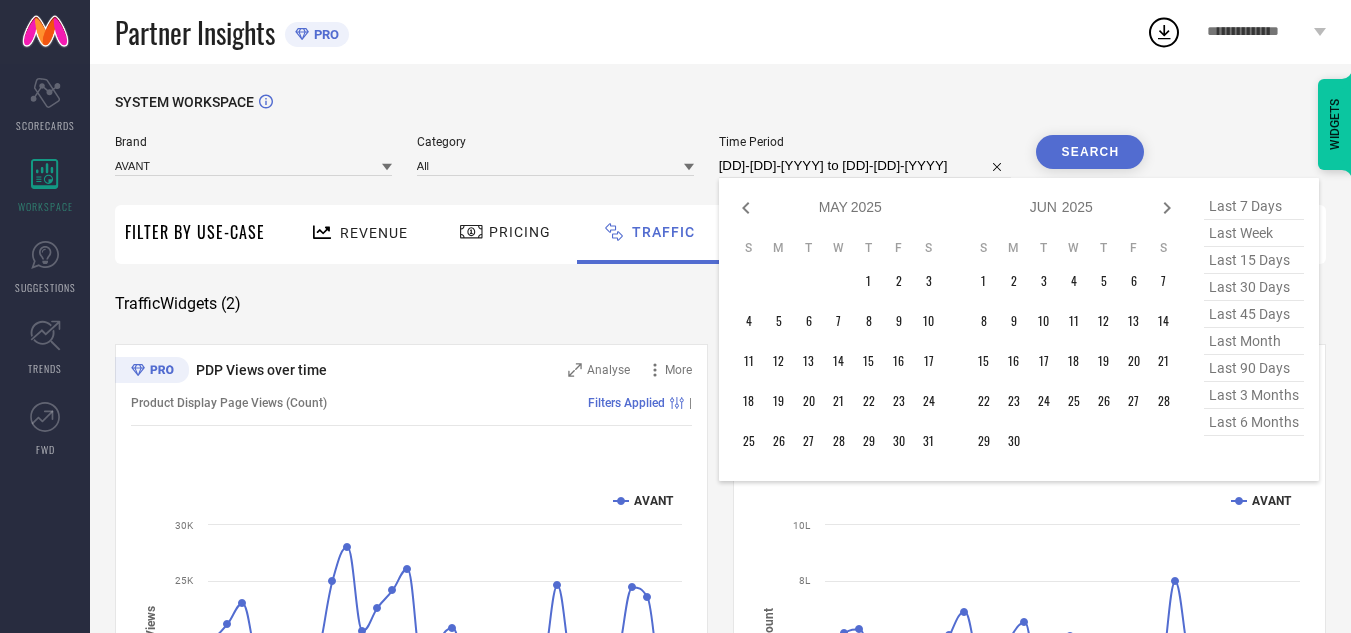 click 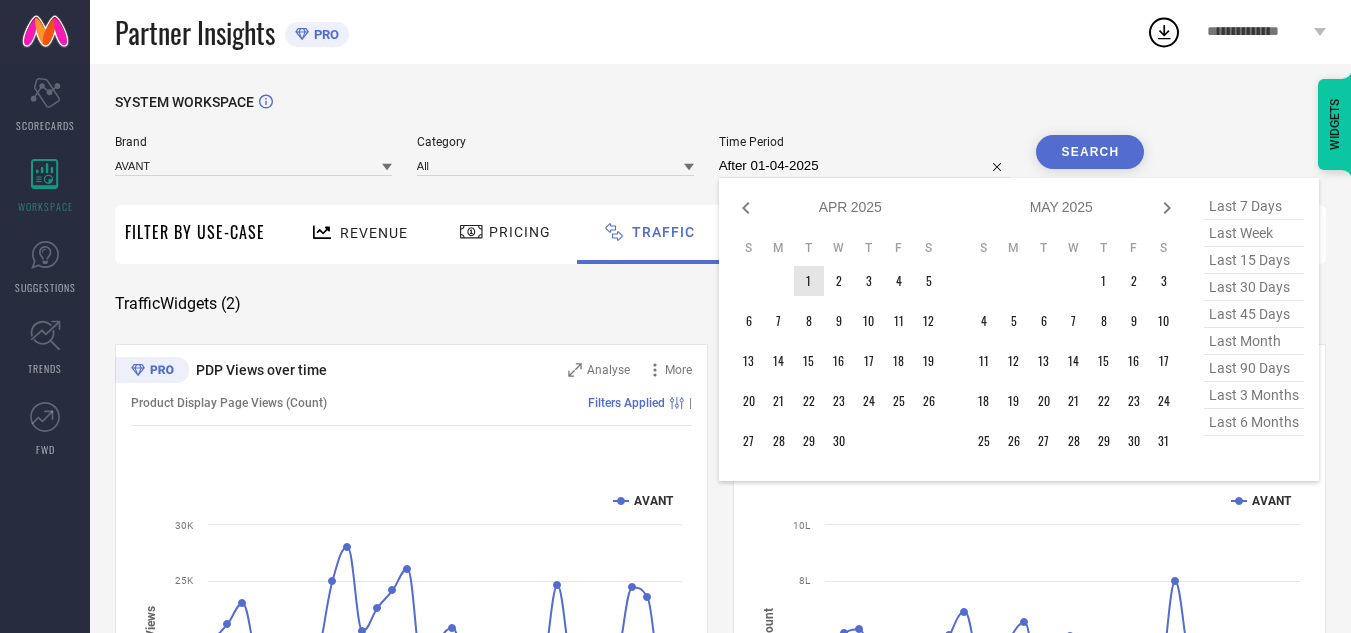 click on "1" at bounding box center (809, 281) 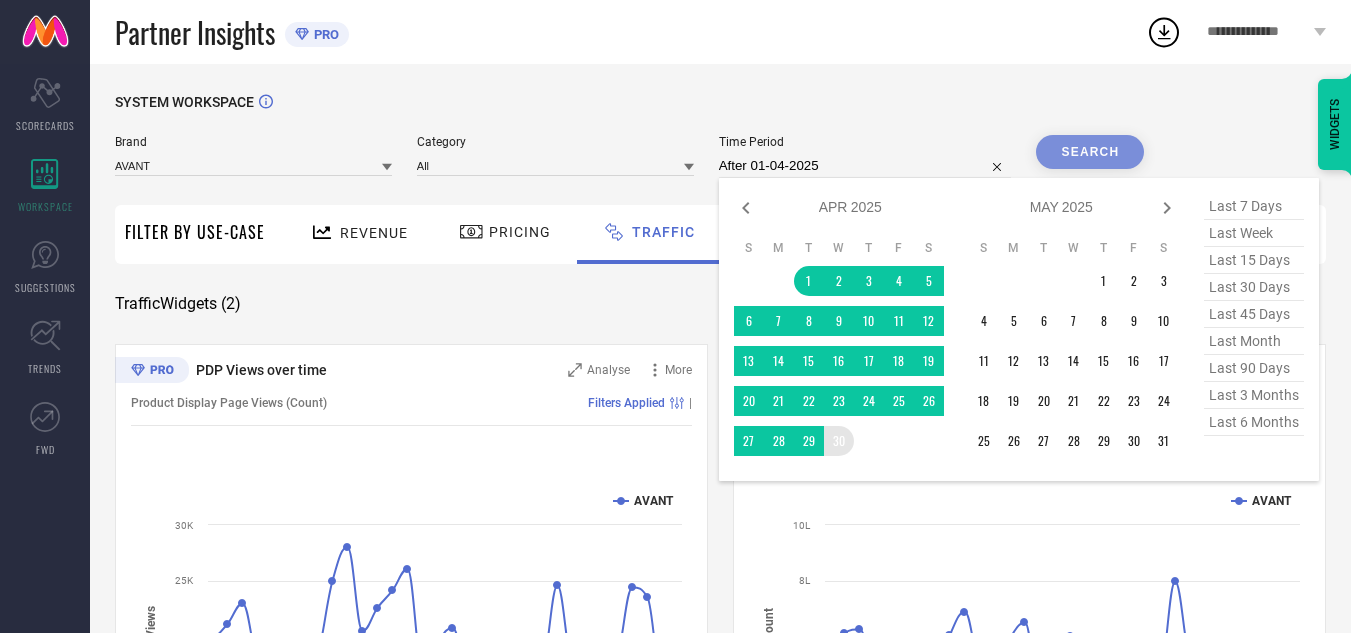 type on "01-04-2025 to 30-04-2025" 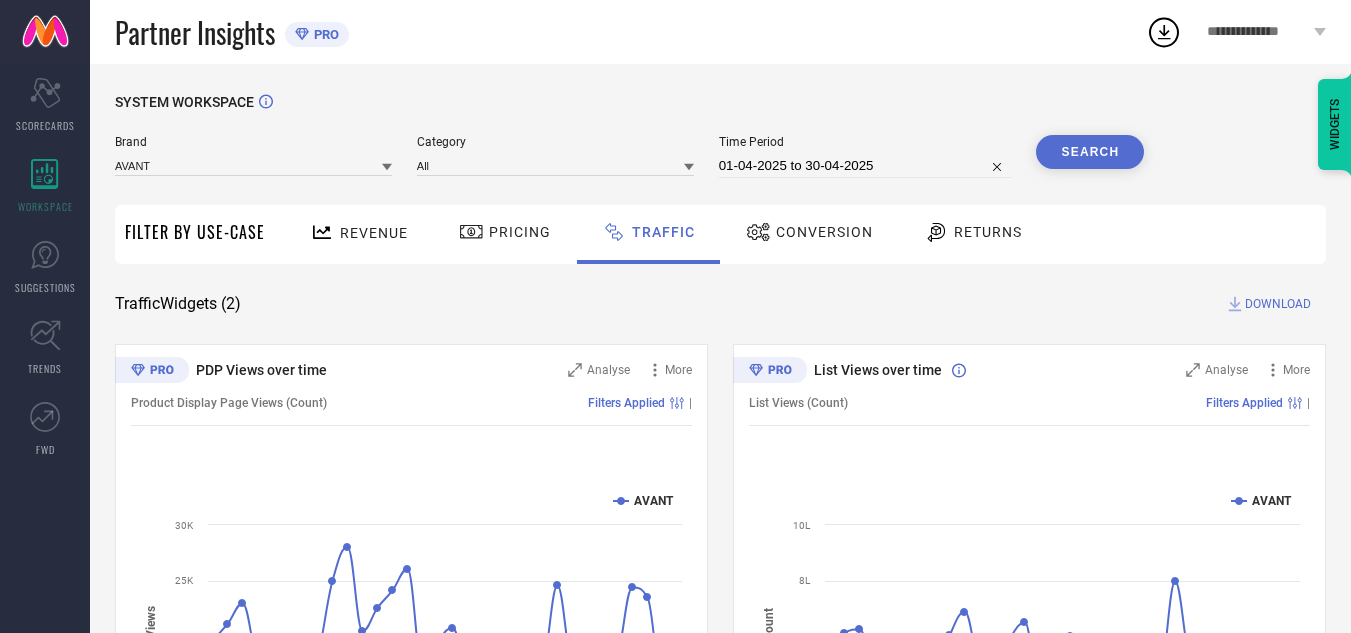 click on "Search" at bounding box center (1090, 152) 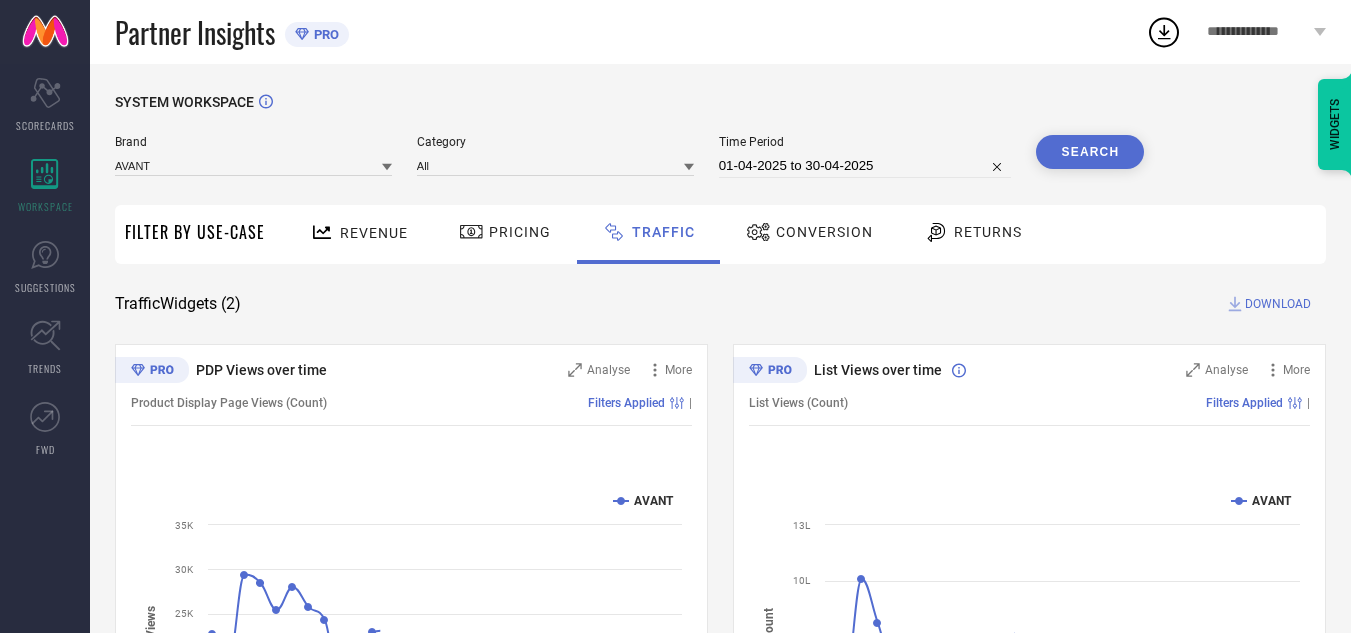 click on "DOWNLOAD" at bounding box center (1278, 304) 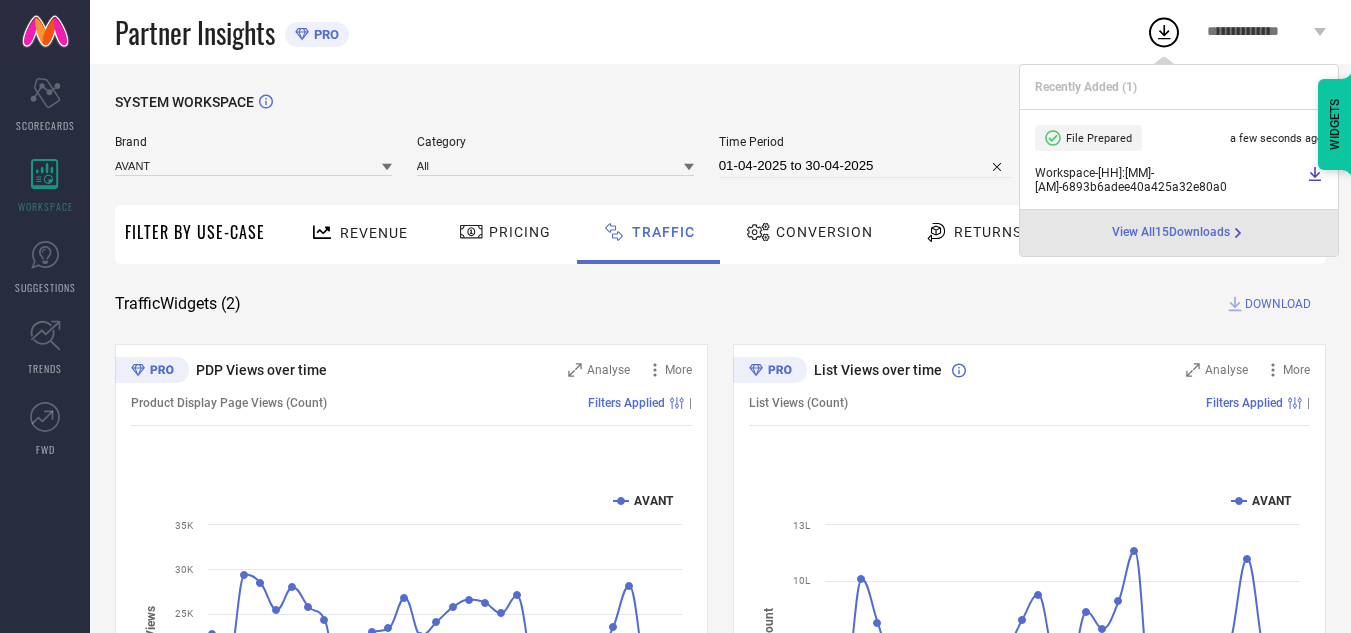 click on "01-04-2025 to 30-04-2025" at bounding box center [865, 166] 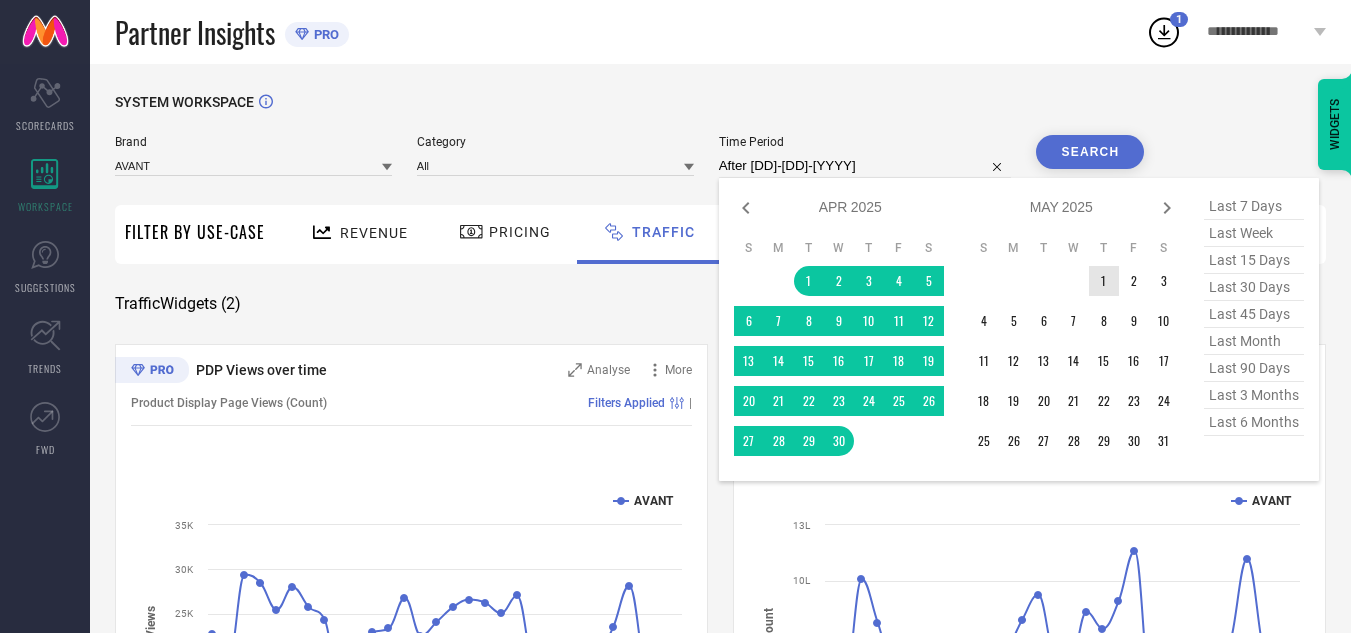 click on "1" at bounding box center (1104, 281) 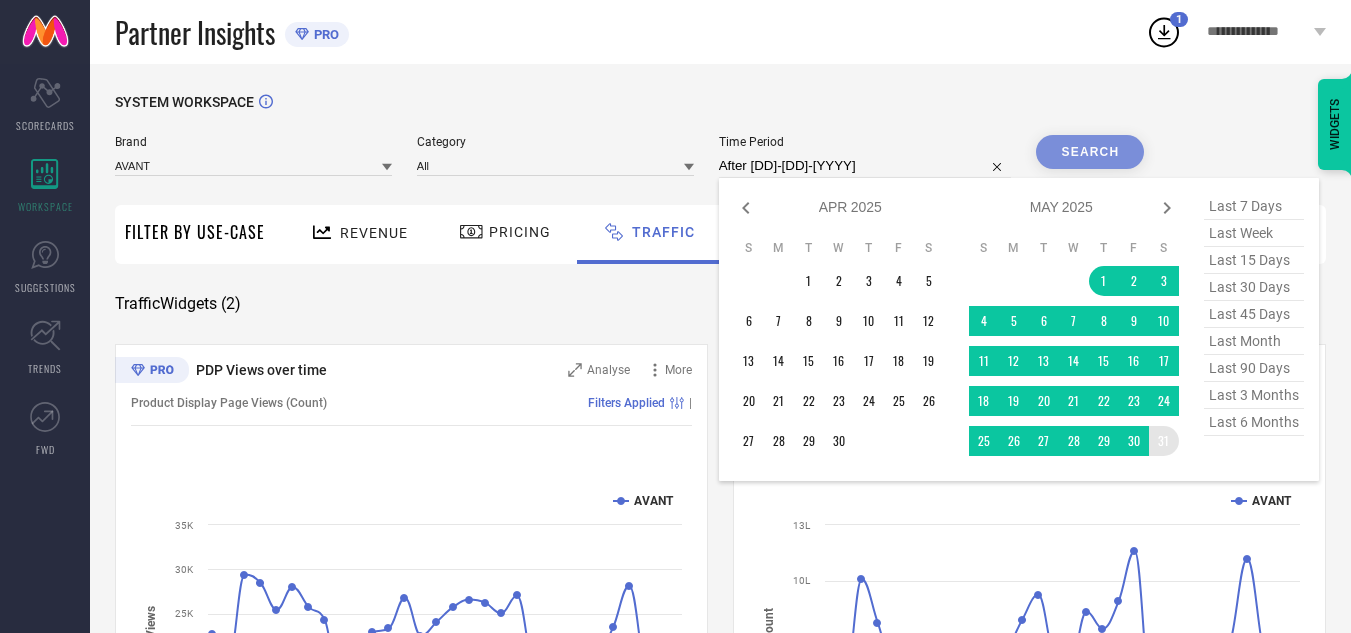 type on "01-05-2025 to 31-05-2025" 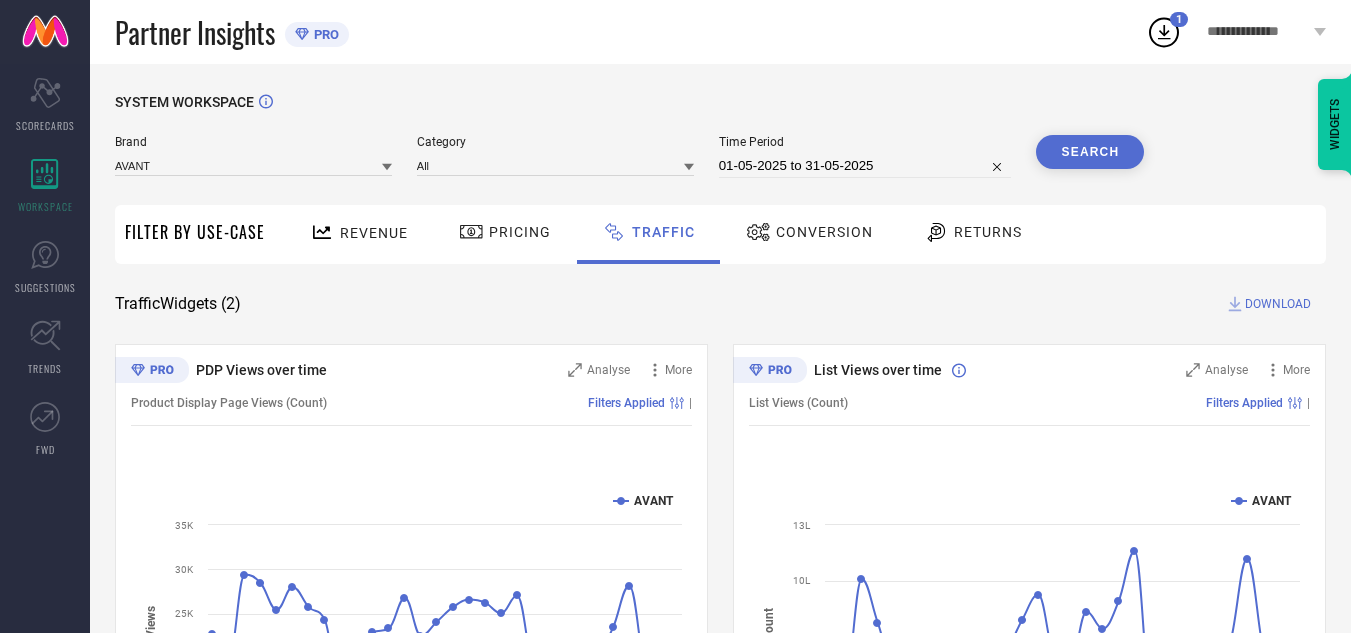 drag, startPoint x: 1172, startPoint y: 442, endPoint x: 1123, endPoint y: 177, distance: 269.49213 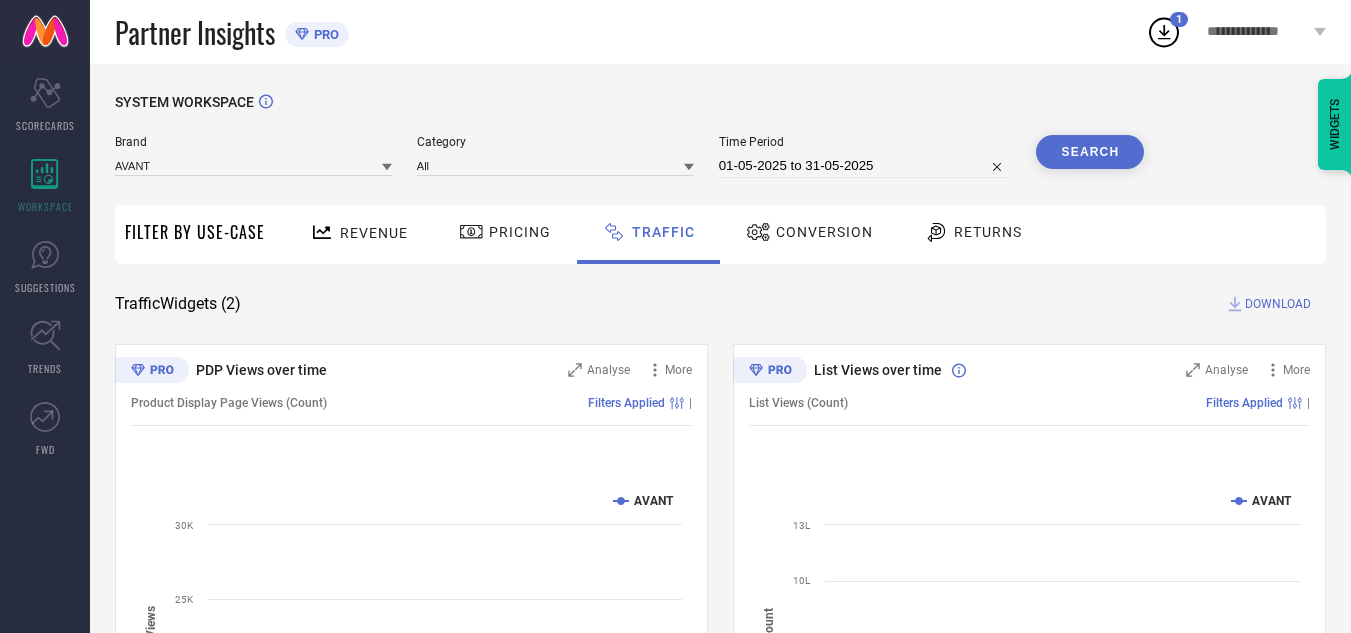 click on "DOWNLOAD" at bounding box center [1278, 304] 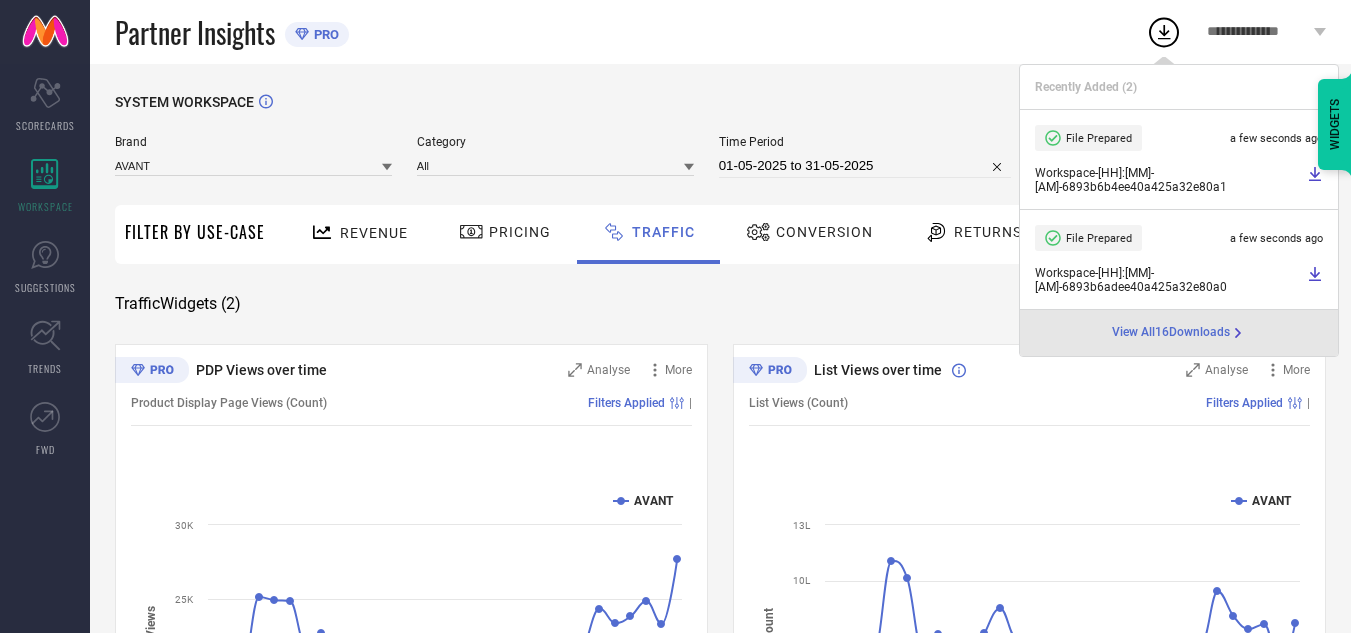 select on "4" 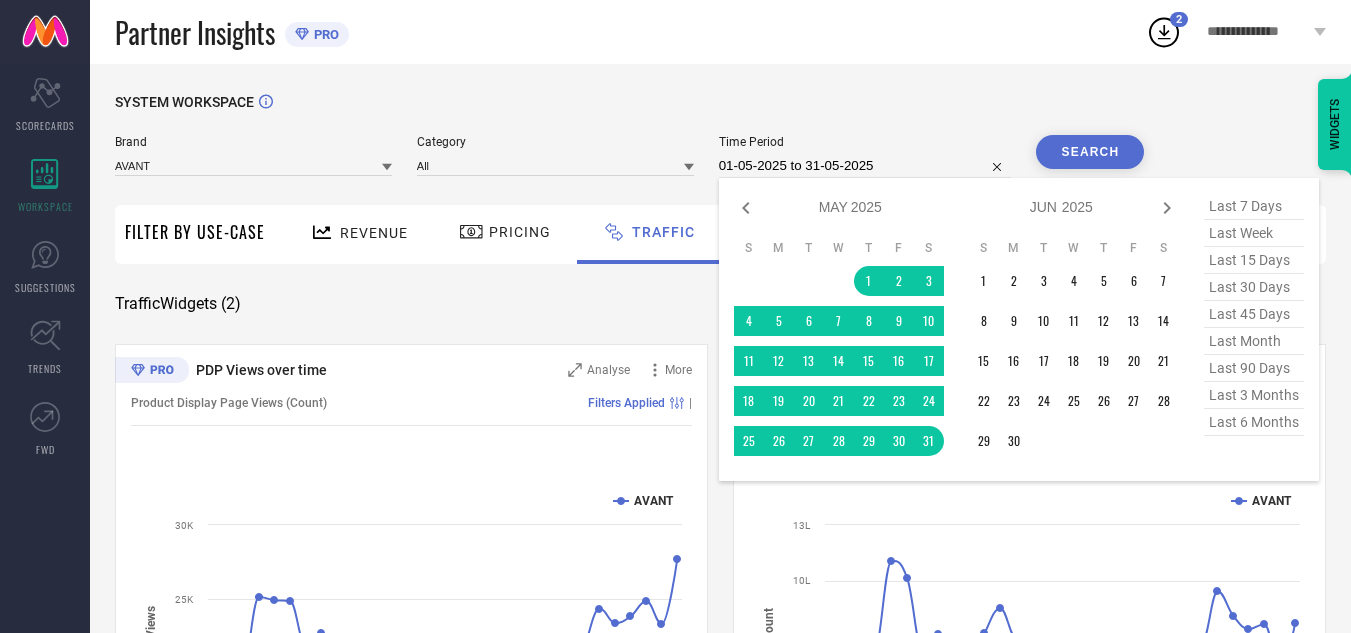 click on "01-05-2025 to 31-05-2025" at bounding box center [865, 166] 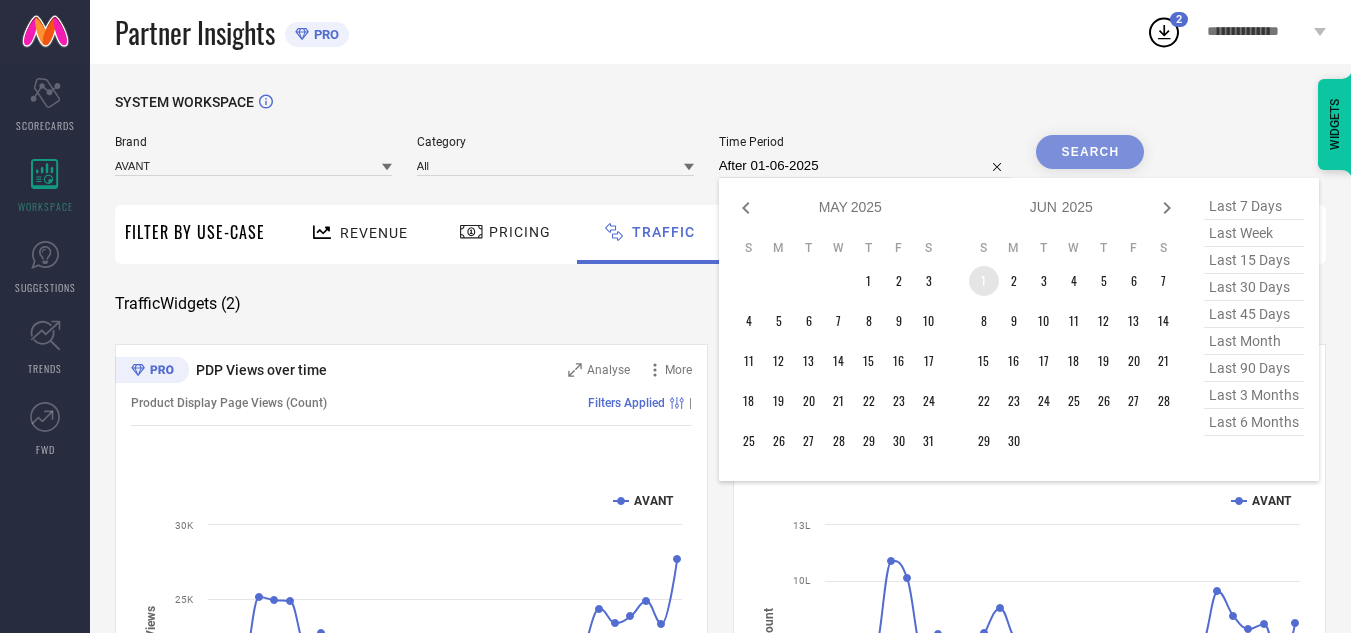 click on "1" at bounding box center [984, 281] 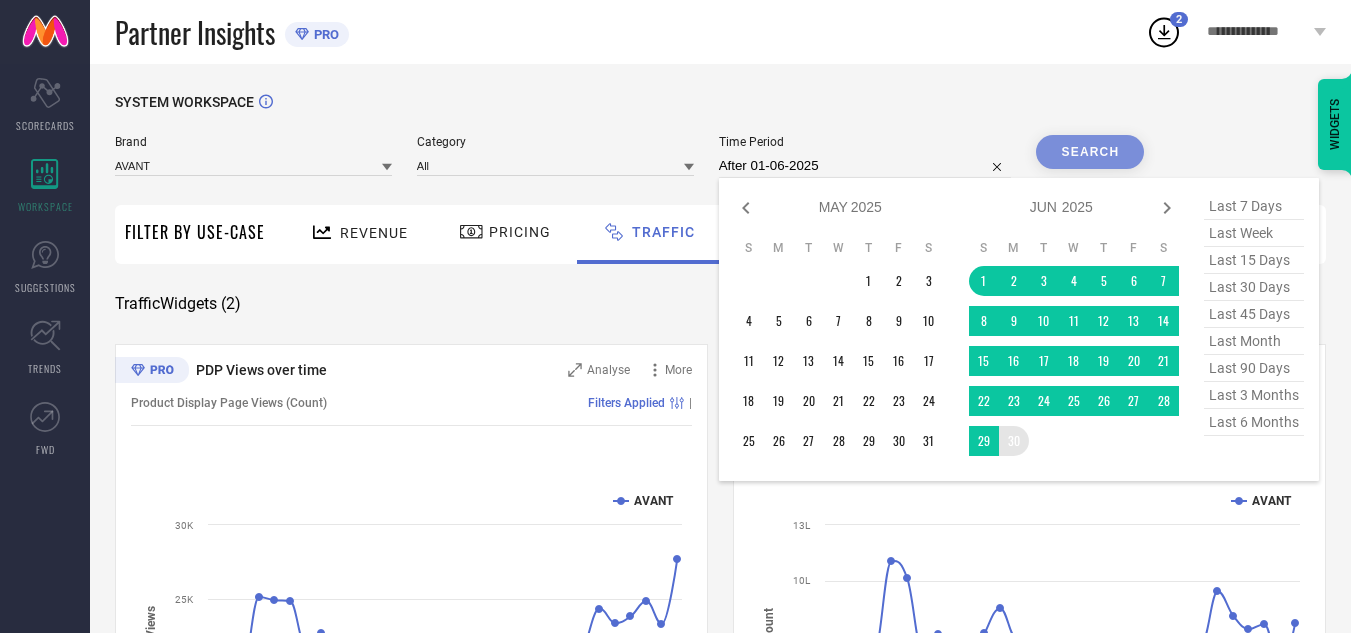 type on "01-06-2025 to 30-06-2025" 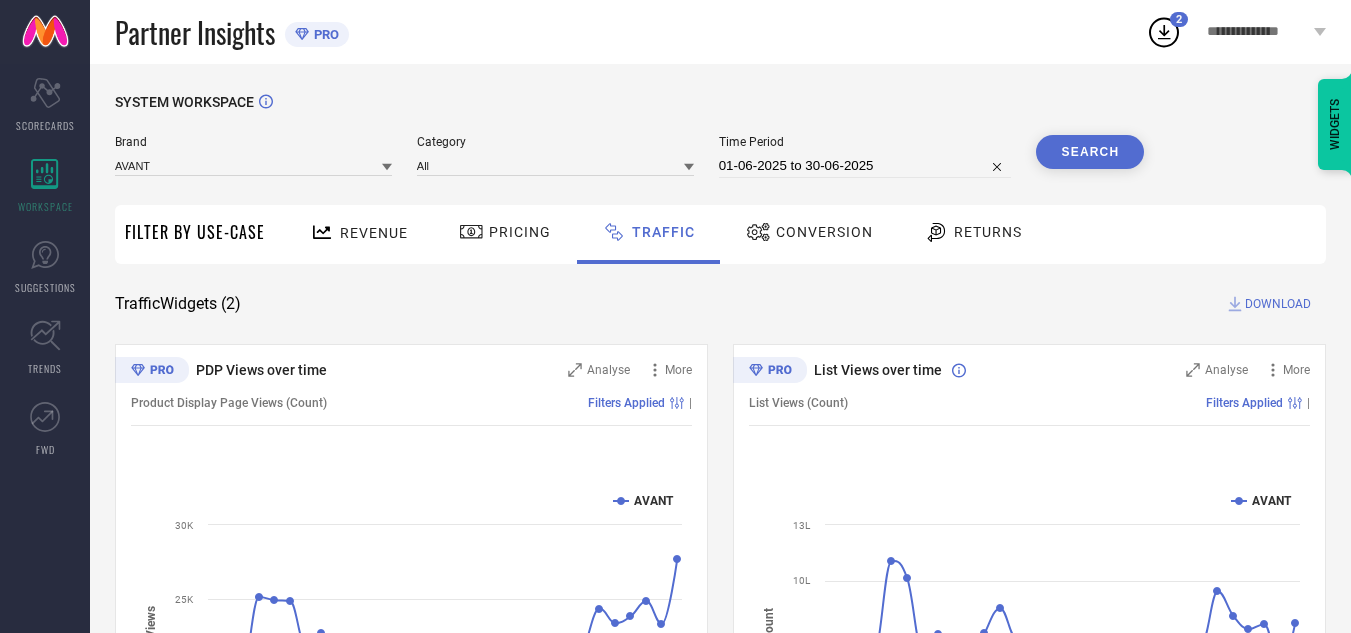 drag, startPoint x: 1012, startPoint y: 435, endPoint x: 1066, endPoint y: 323, distance: 124.33825 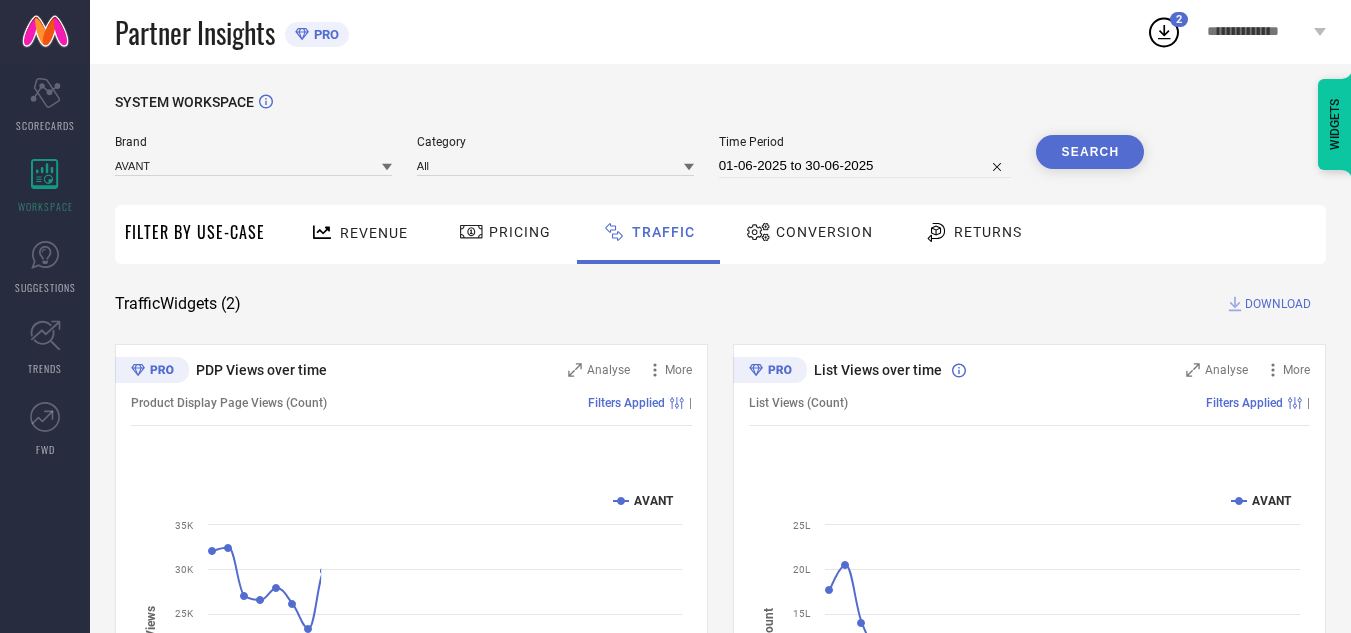 click on "DOWNLOAD" at bounding box center [1278, 304] 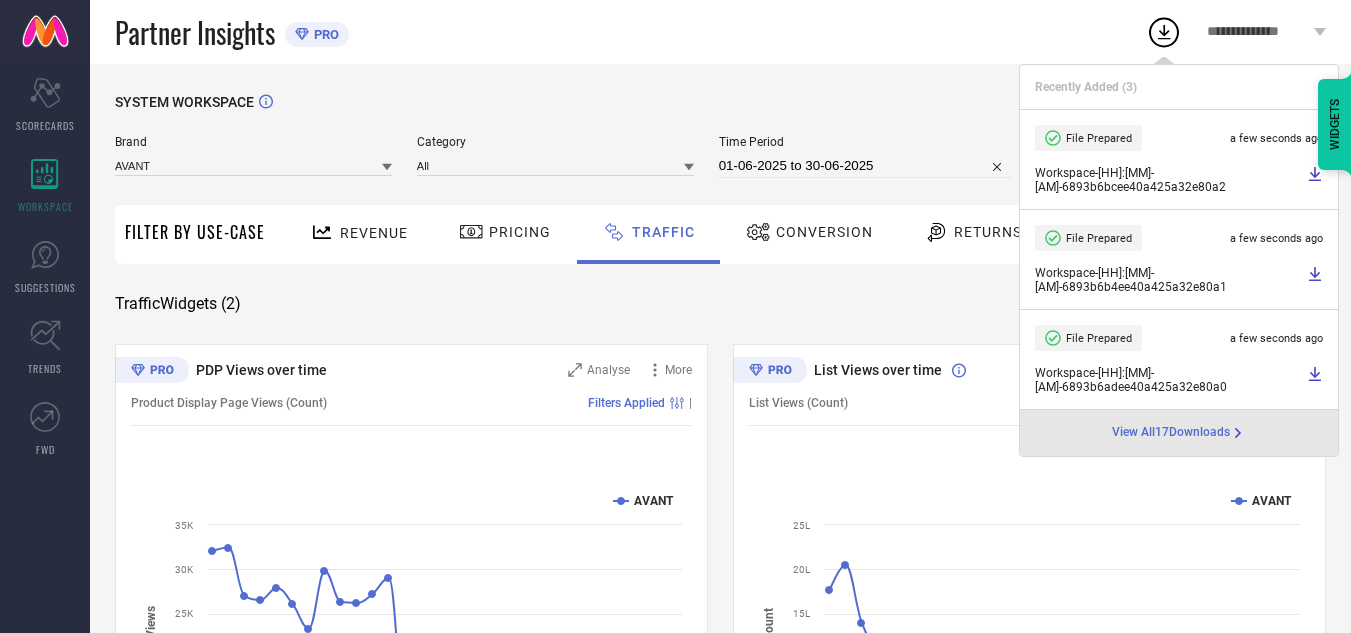 click on "01-06-2025 to 30-06-2025" at bounding box center [865, 166] 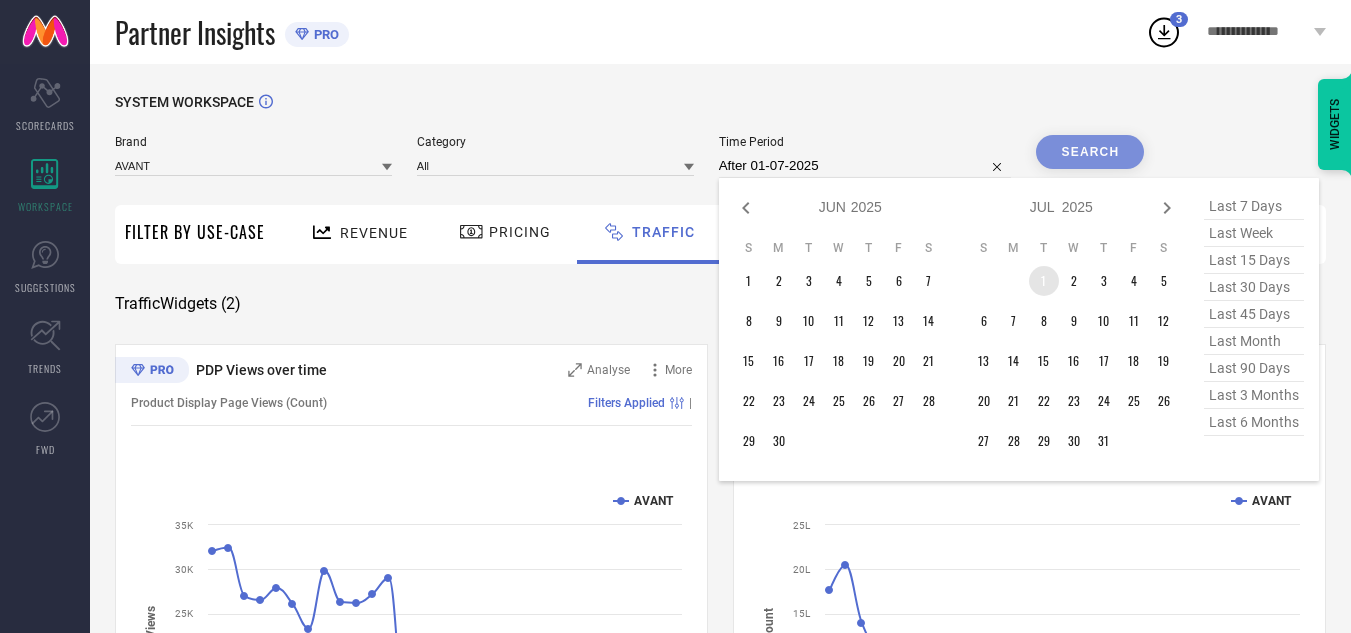 click on "1" at bounding box center [1044, 281] 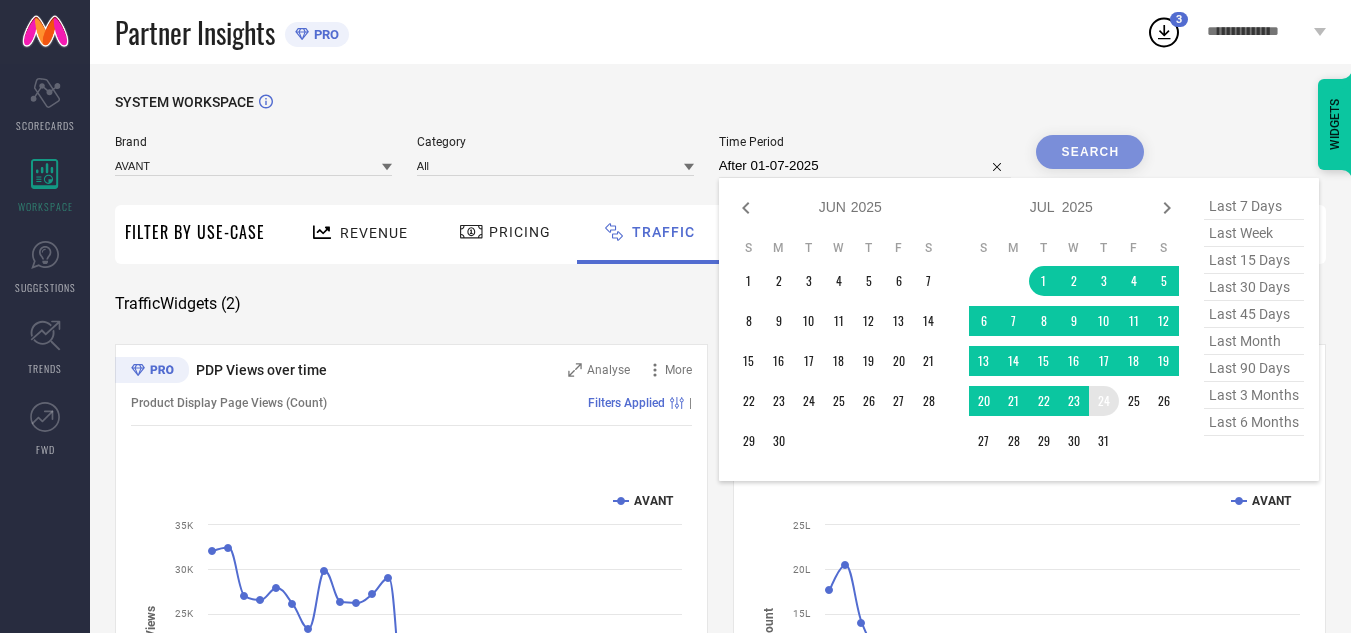 type on "01-07-2025 to 31-07-2025" 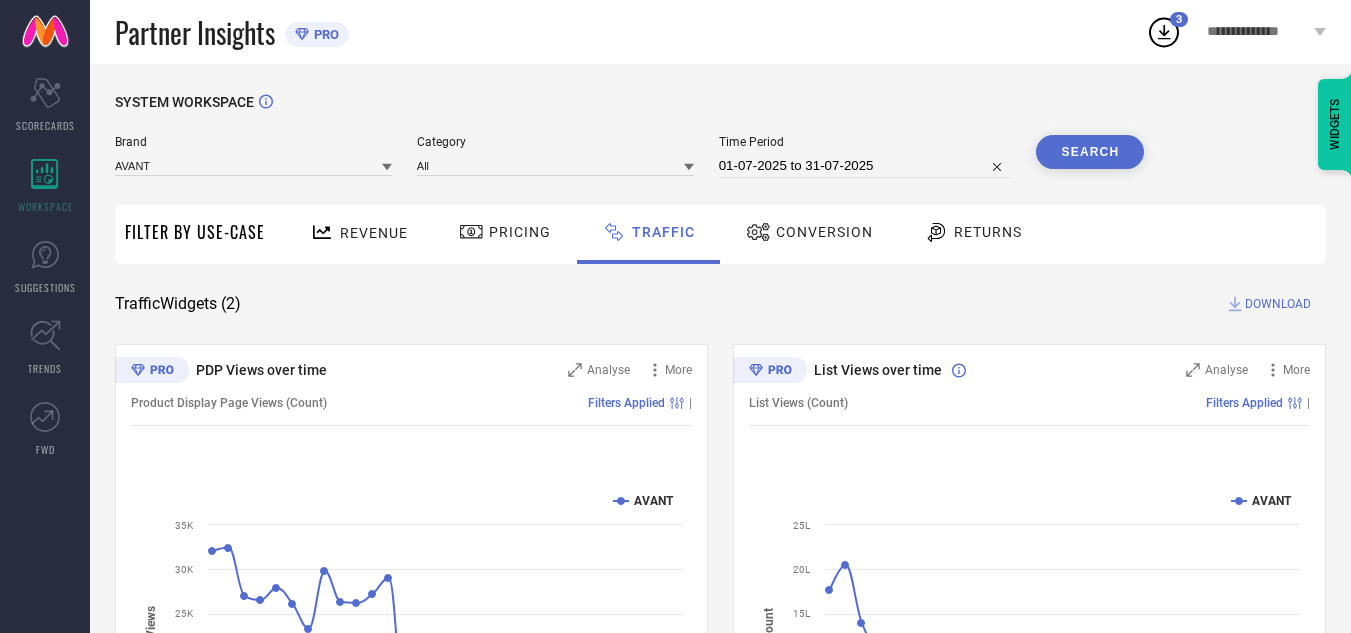 drag, startPoint x: 1109, startPoint y: 443, endPoint x: 1107, endPoint y: 246, distance: 197.01015 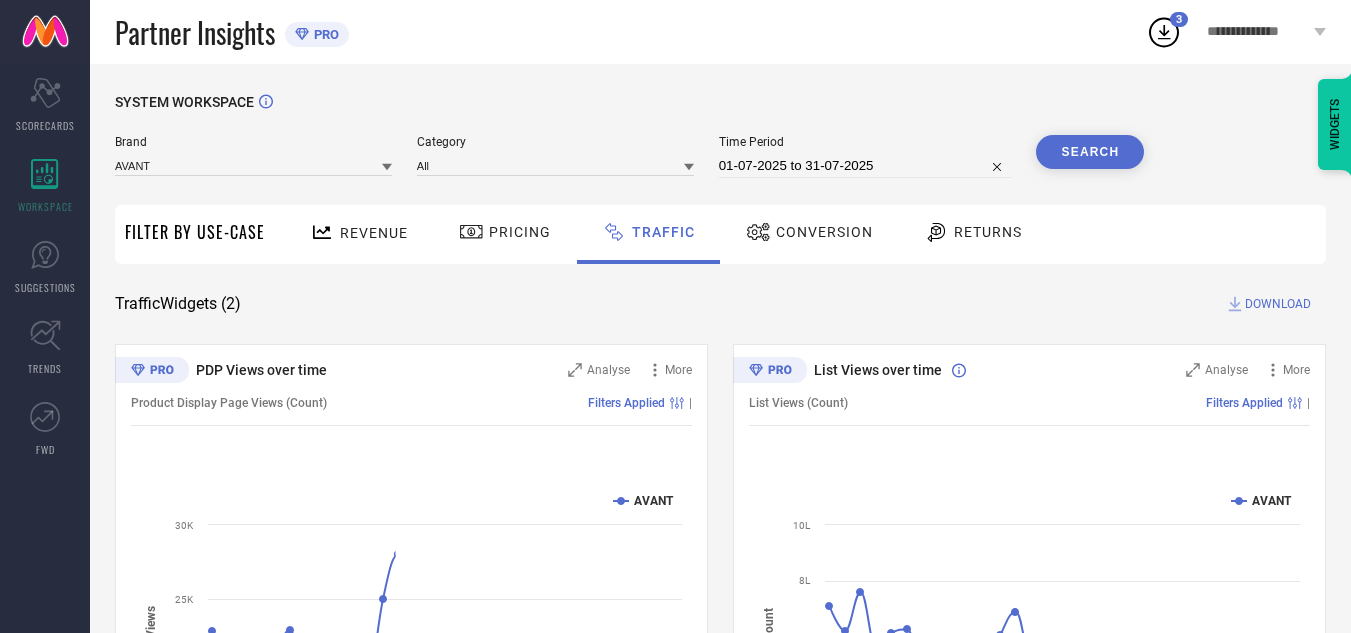 click on "DOWNLOAD" at bounding box center (1278, 304) 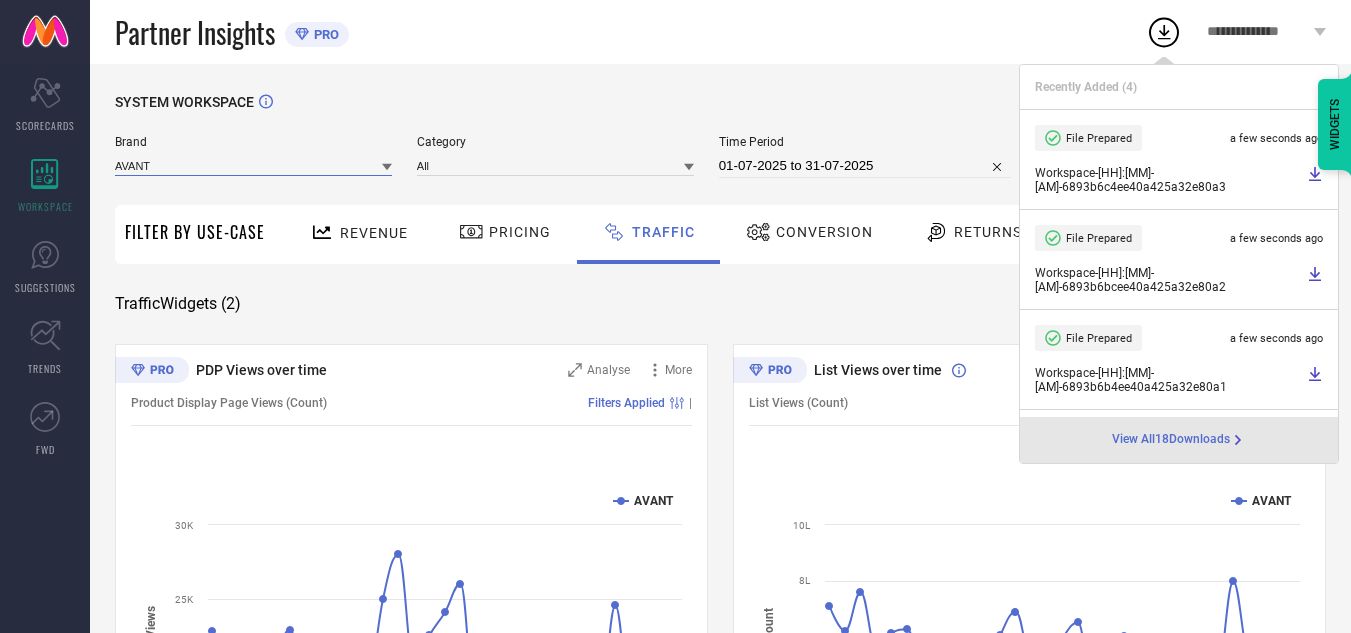 click at bounding box center [253, 165] 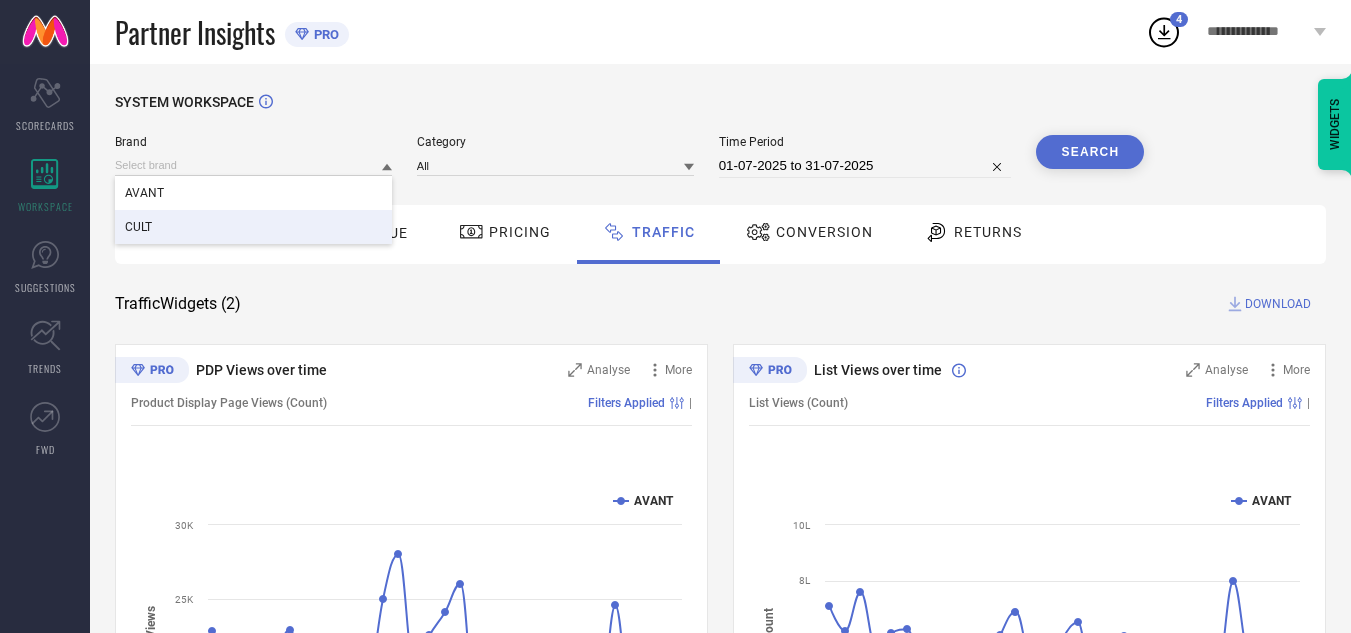 click on "CULT" at bounding box center [253, 227] 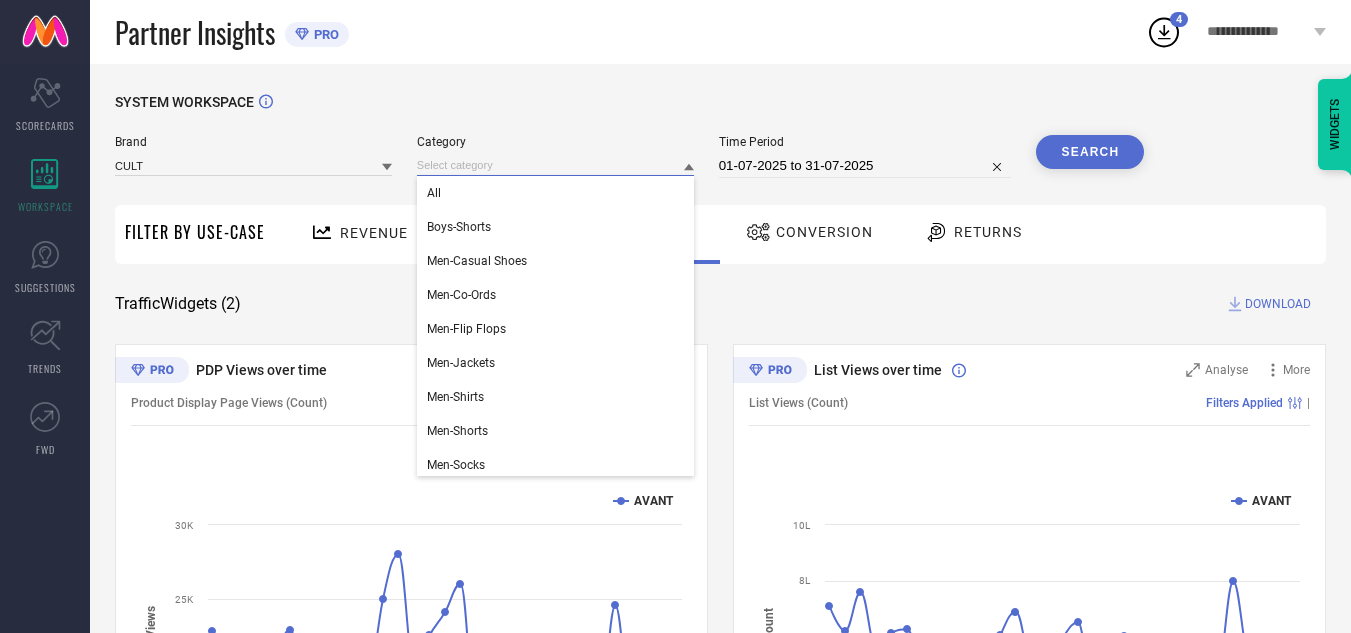 click at bounding box center [555, 165] 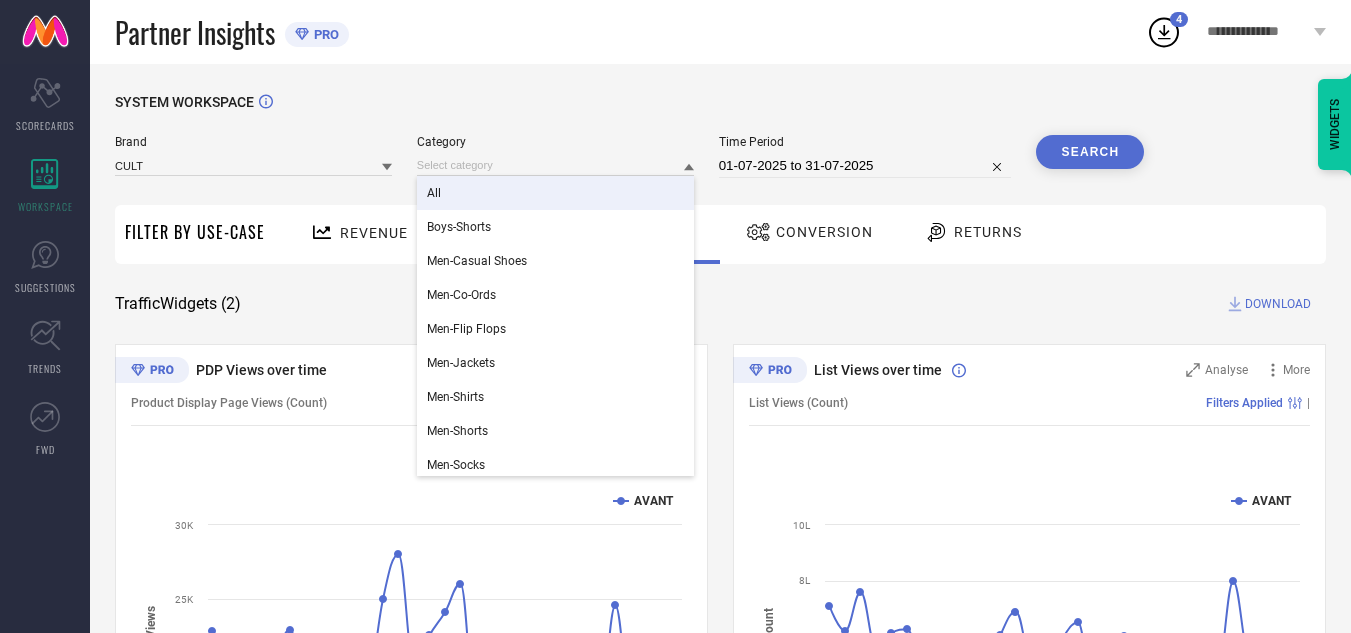 click on "All" at bounding box center [555, 193] 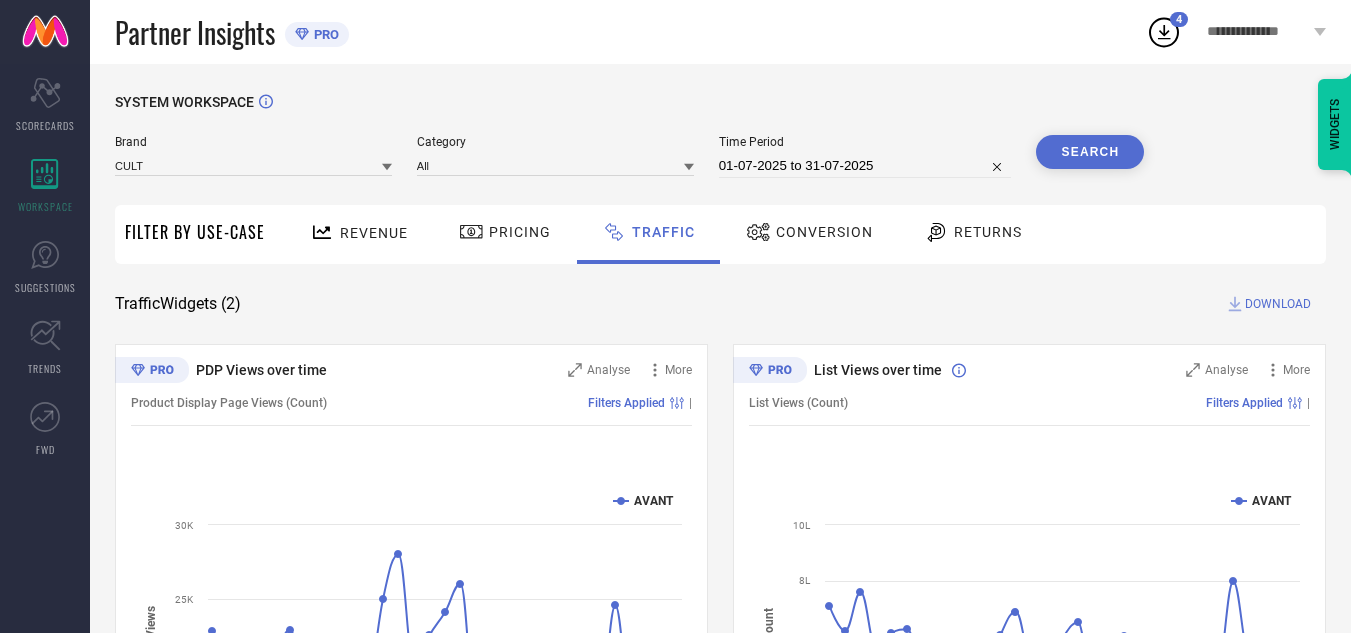 select on "6" 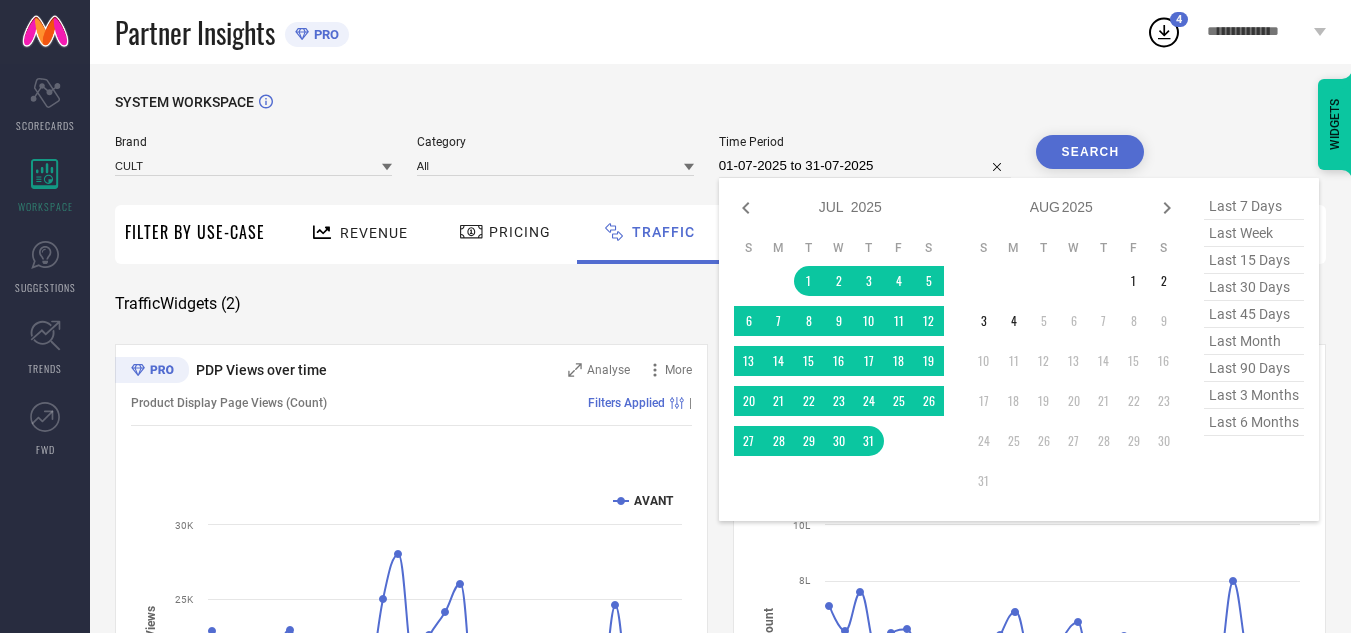click on "01-07-2025 to 31-07-2025" at bounding box center [865, 166] 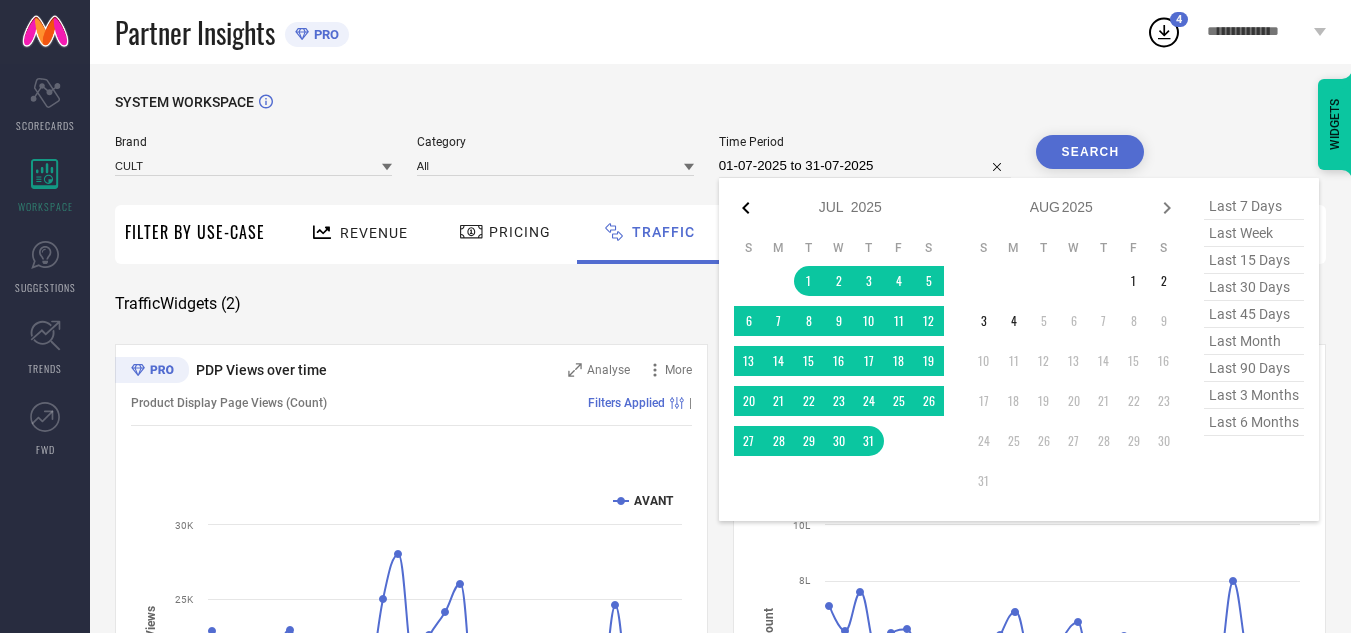 click 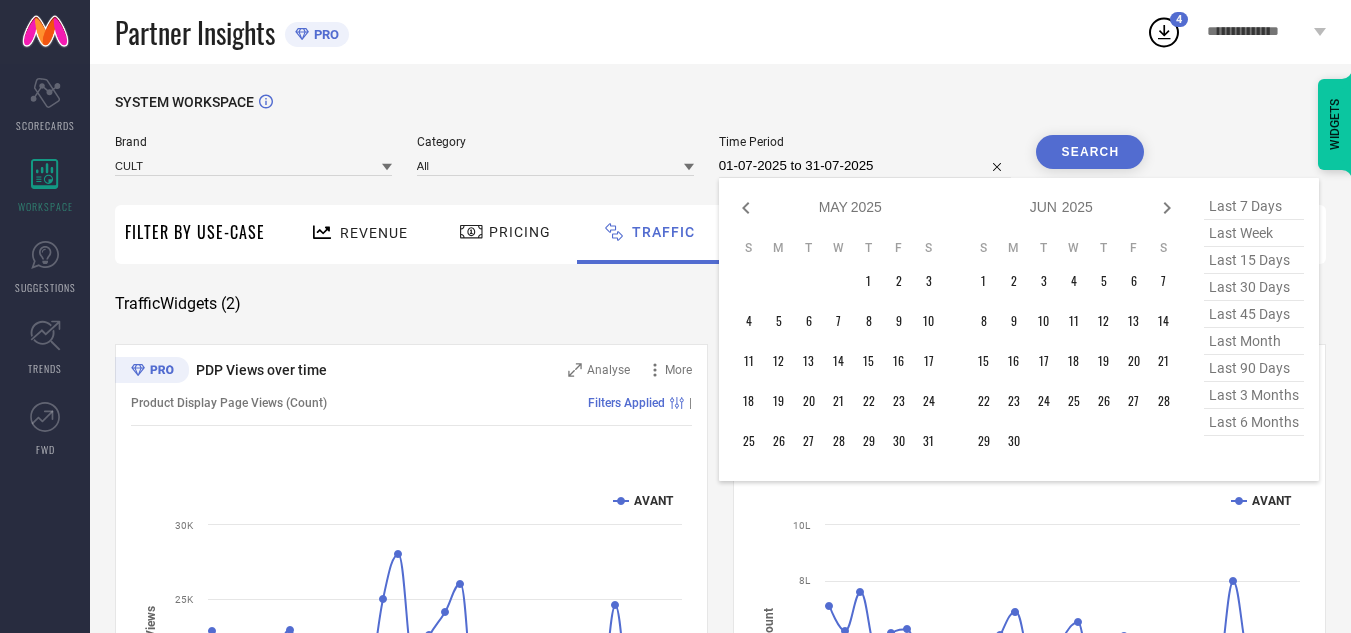 click 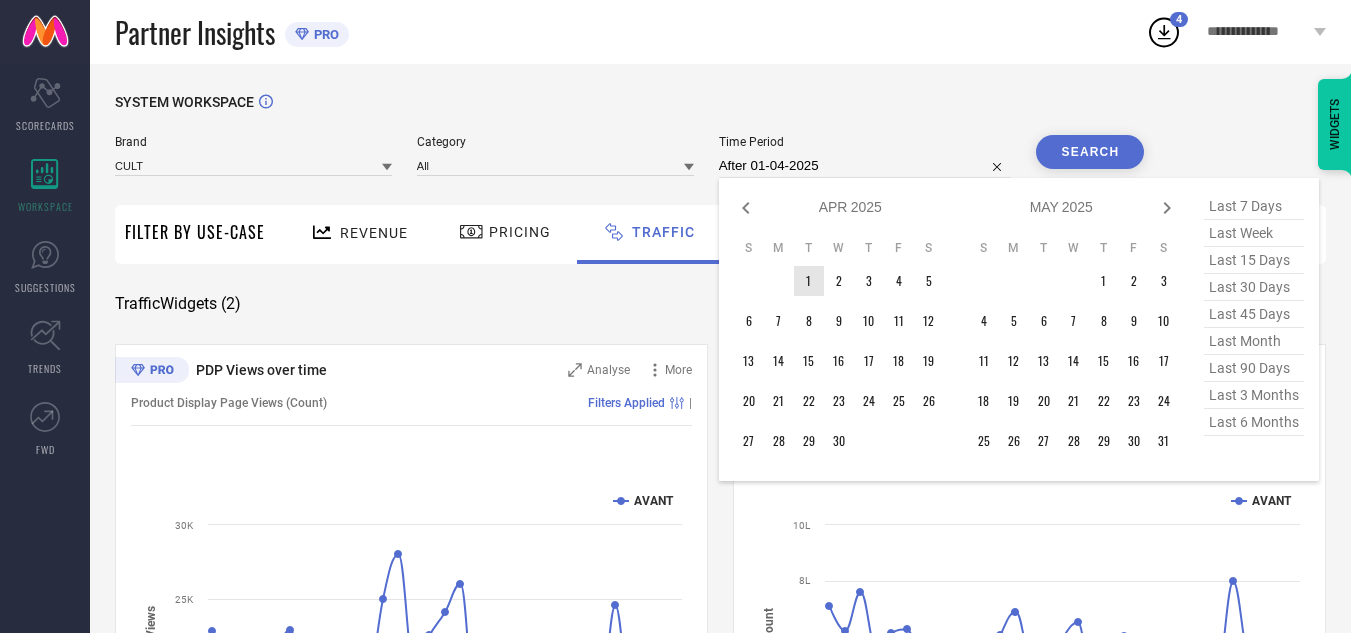 click on "1" at bounding box center (809, 281) 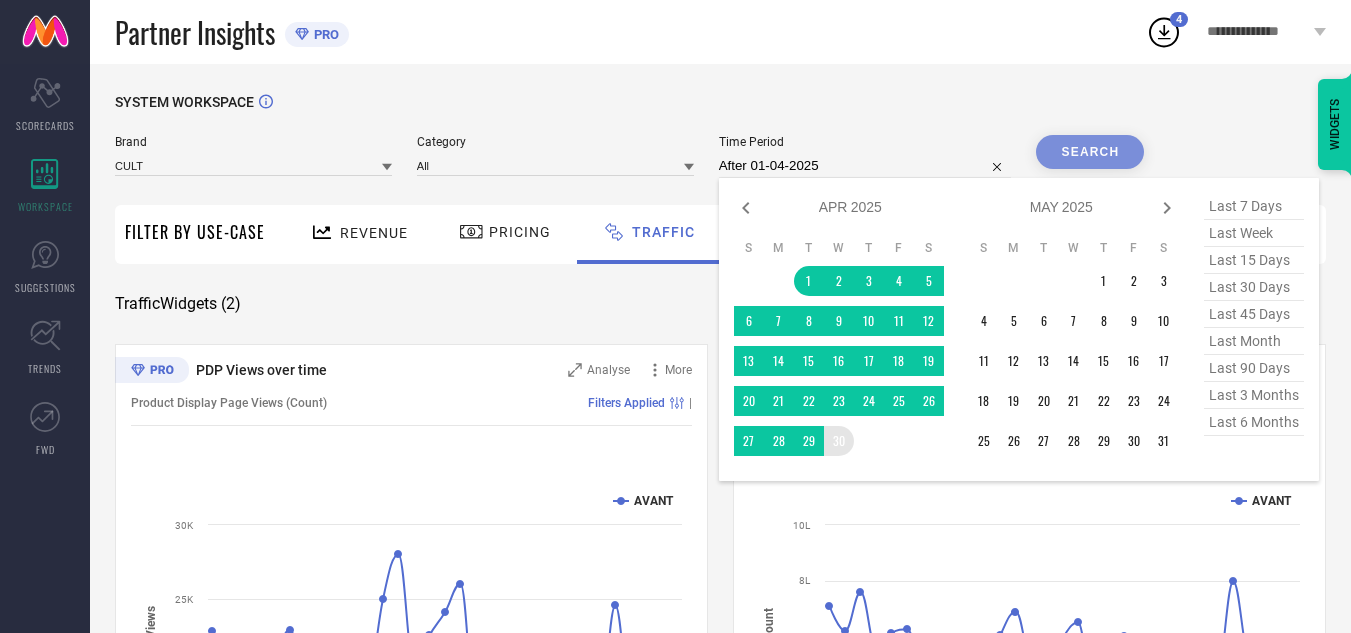 type on "01-04-2025 to 30-04-2025" 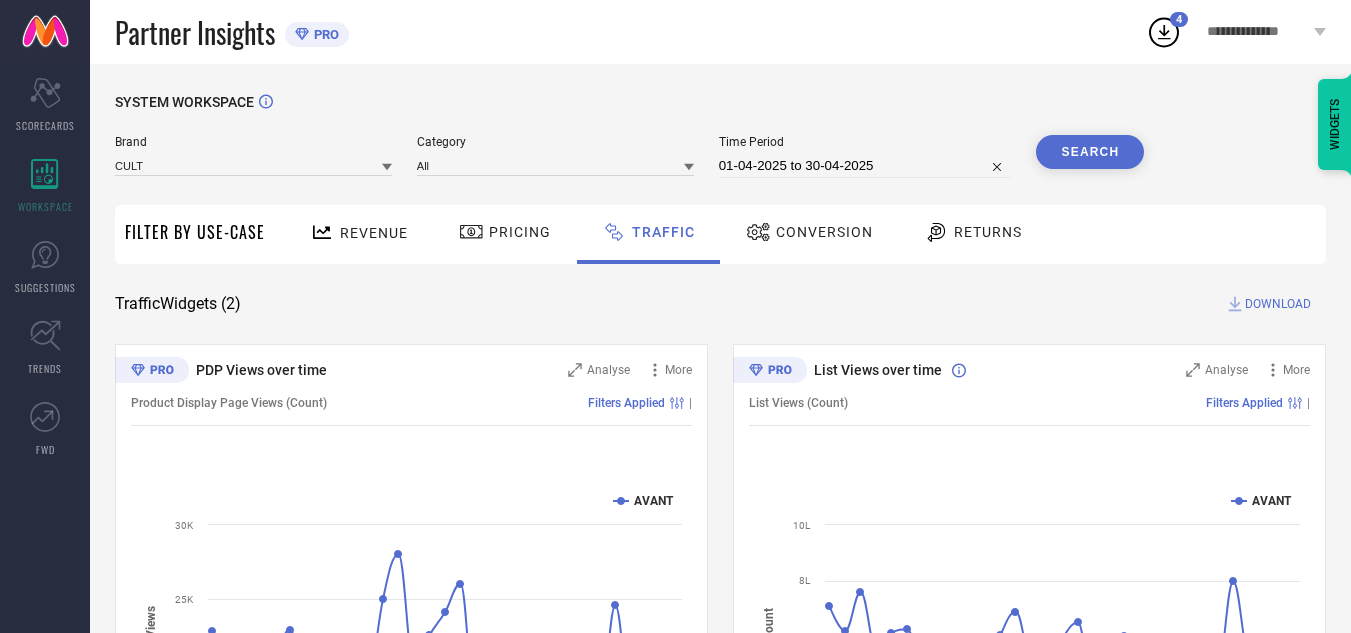 click on "Search" at bounding box center (1090, 152) 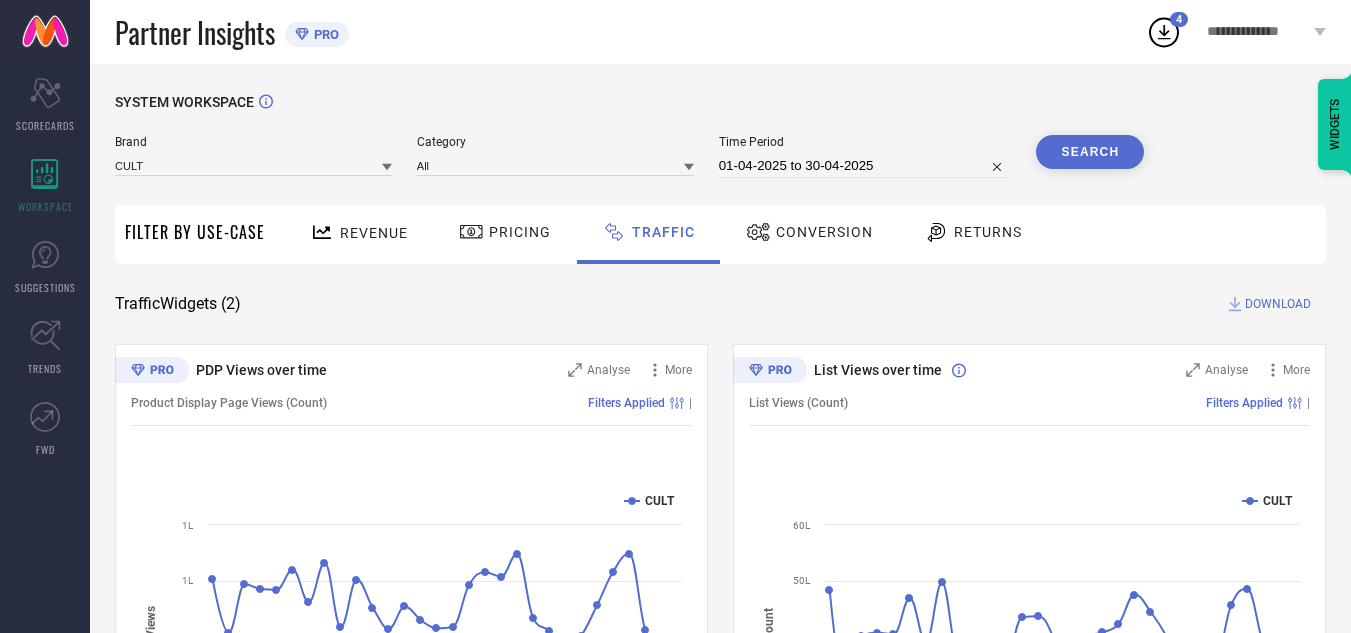click on "DOWNLOAD" at bounding box center (1278, 304) 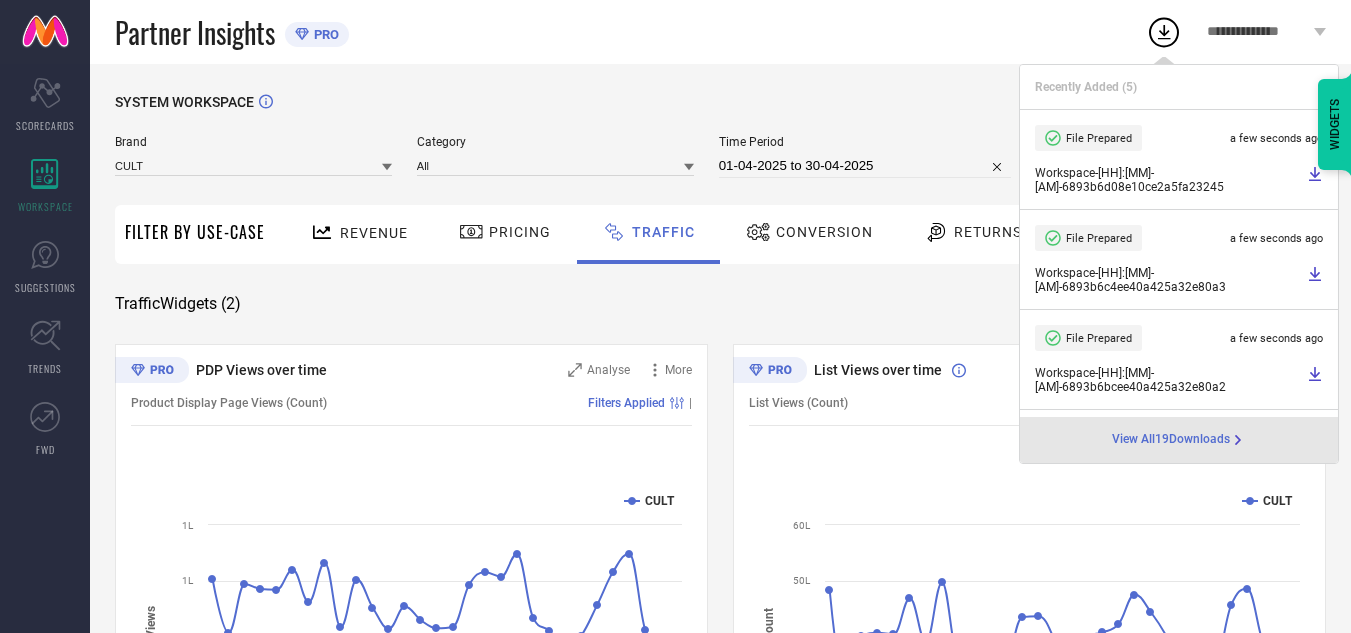 select on "3" 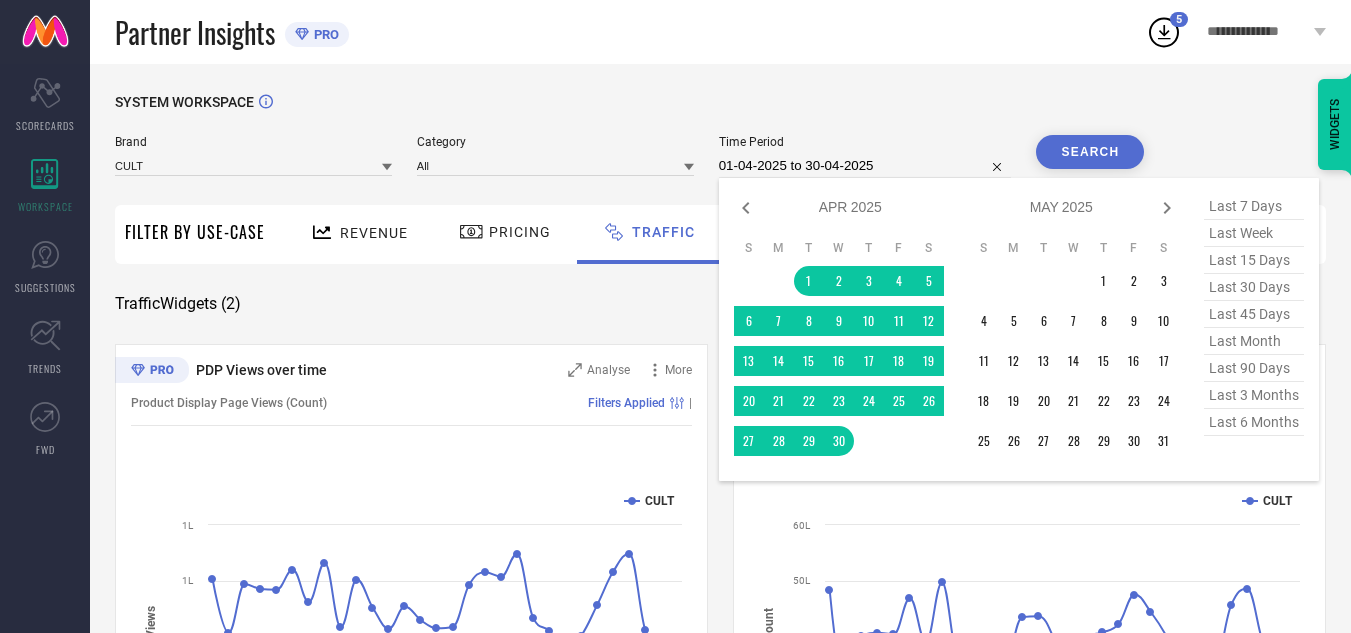 click on "01-04-2025 to 30-04-2025" at bounding box center [865, 166] 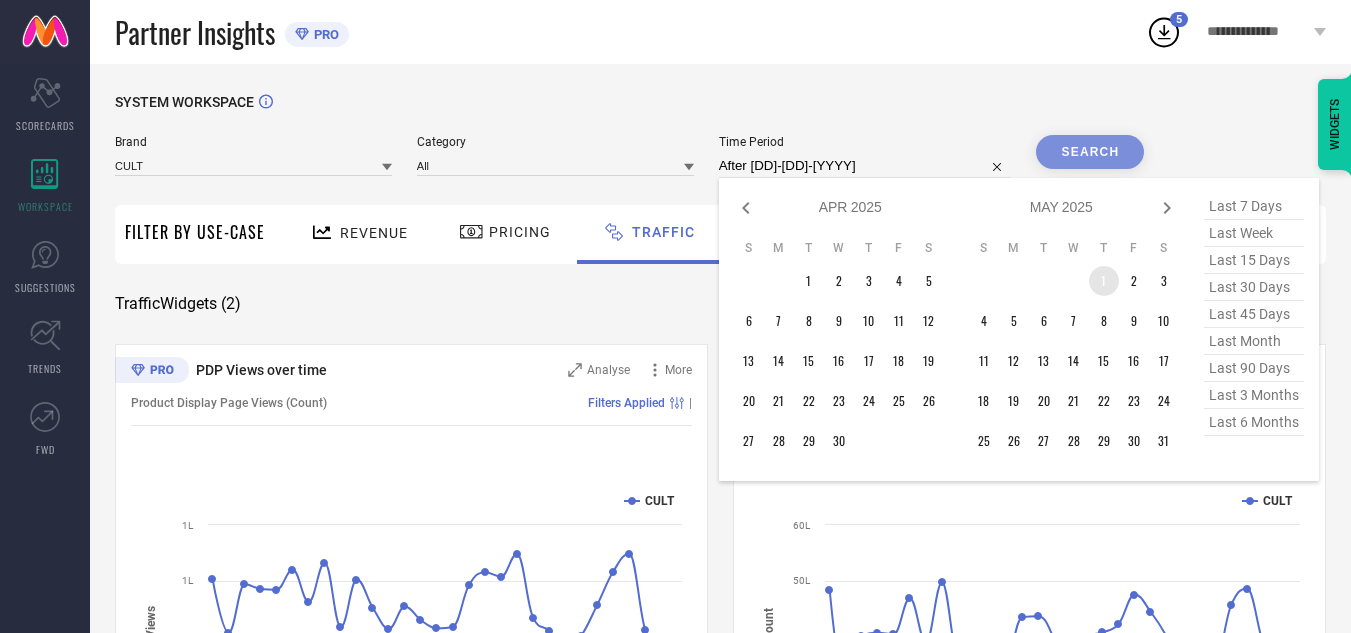 click on "1" at bounding box center (1104, 281) 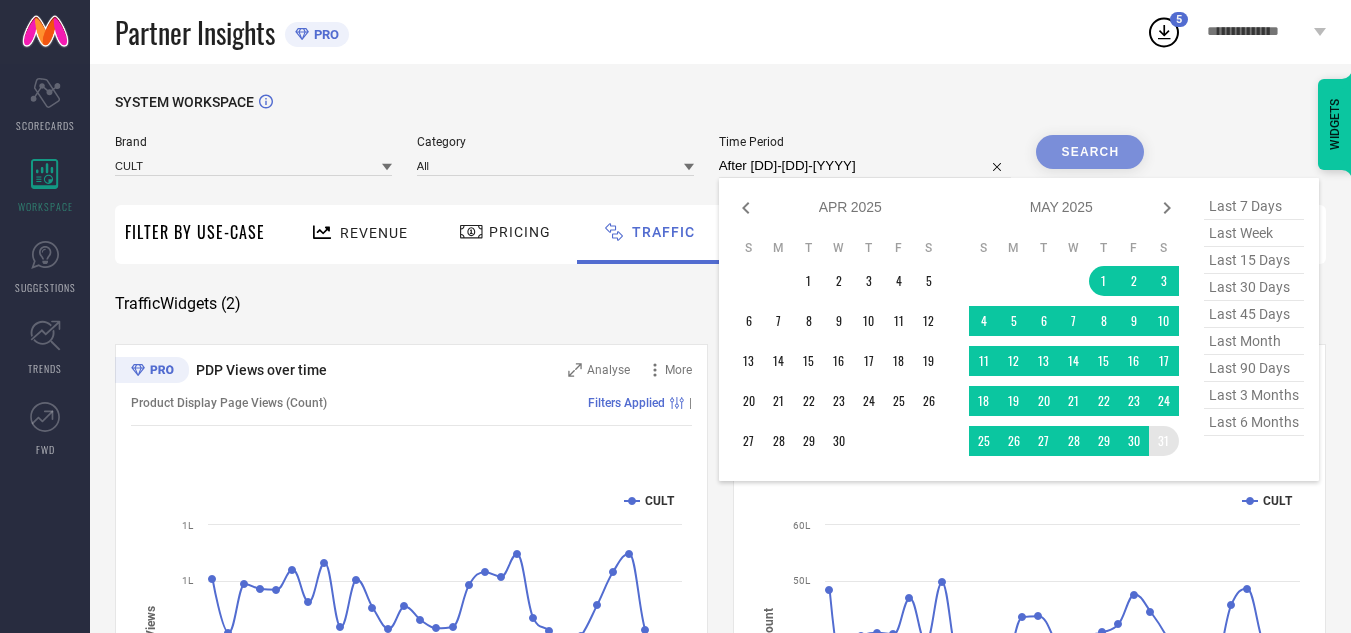 type on "01-05-2025 to 31-05-2025" 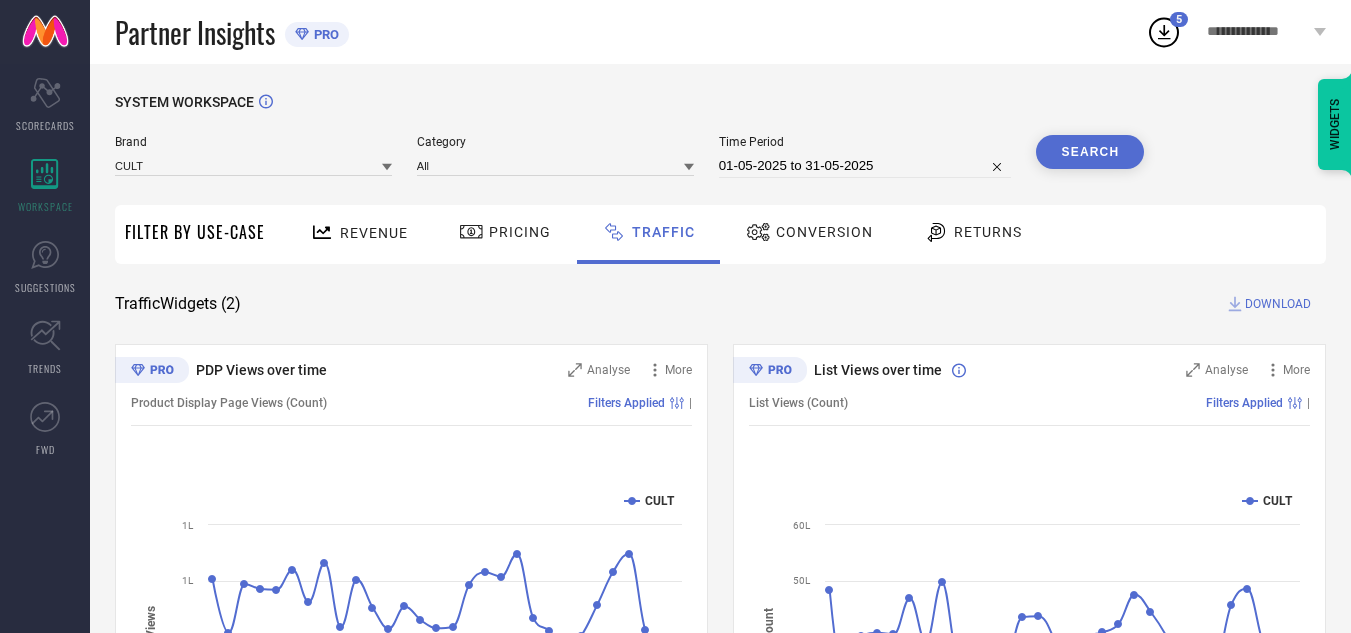 click on "Search" at bounding box center [1090, 152] 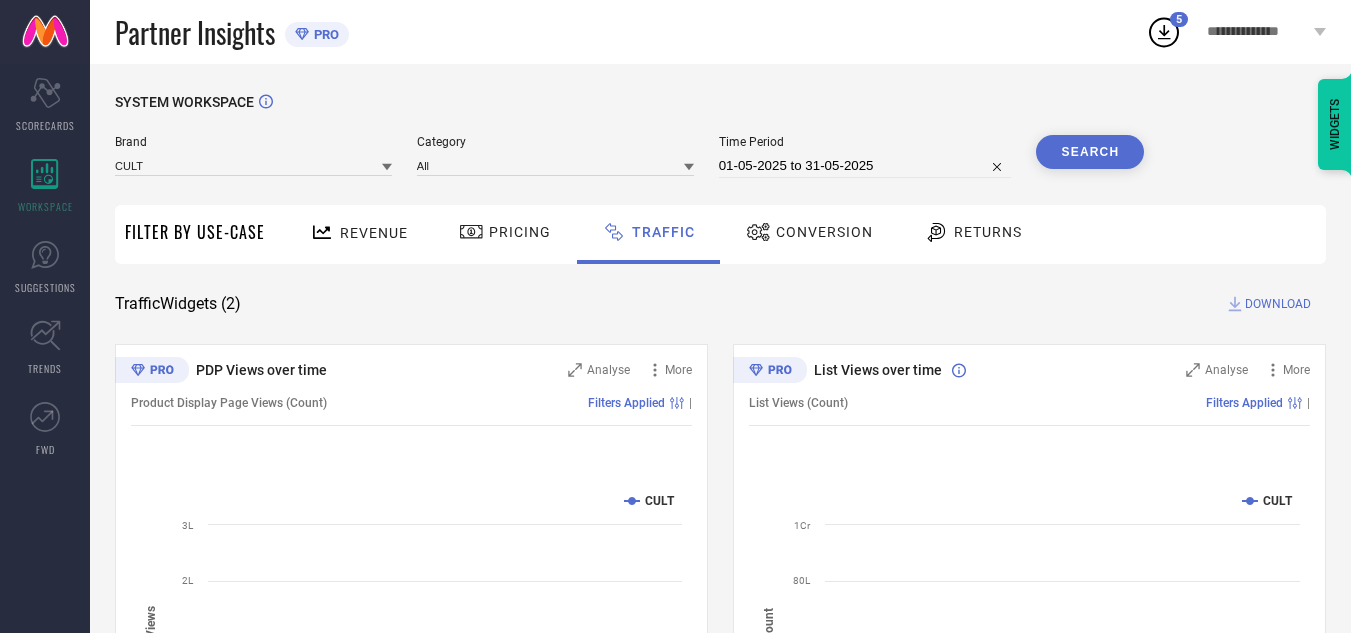 click on "DOWNLOAD" at bounding box center [1278, 304] 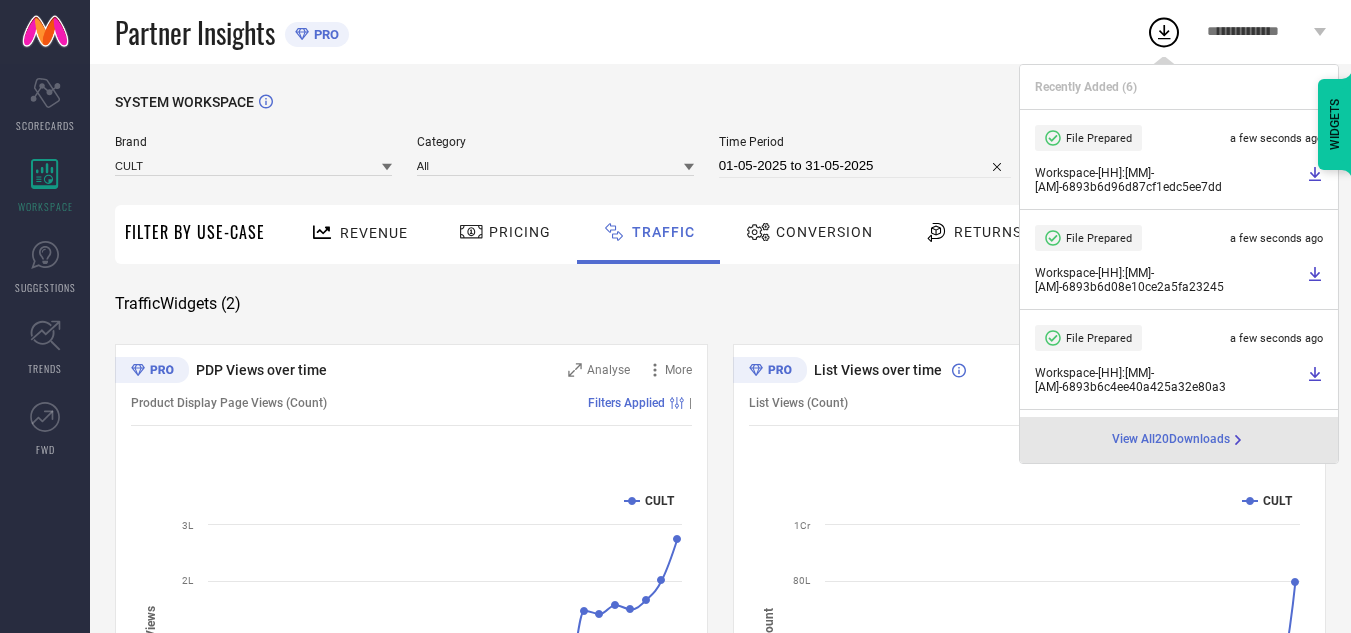 click on "01-05-2025 to 31-05-2025" at bounding box center (865, 166) 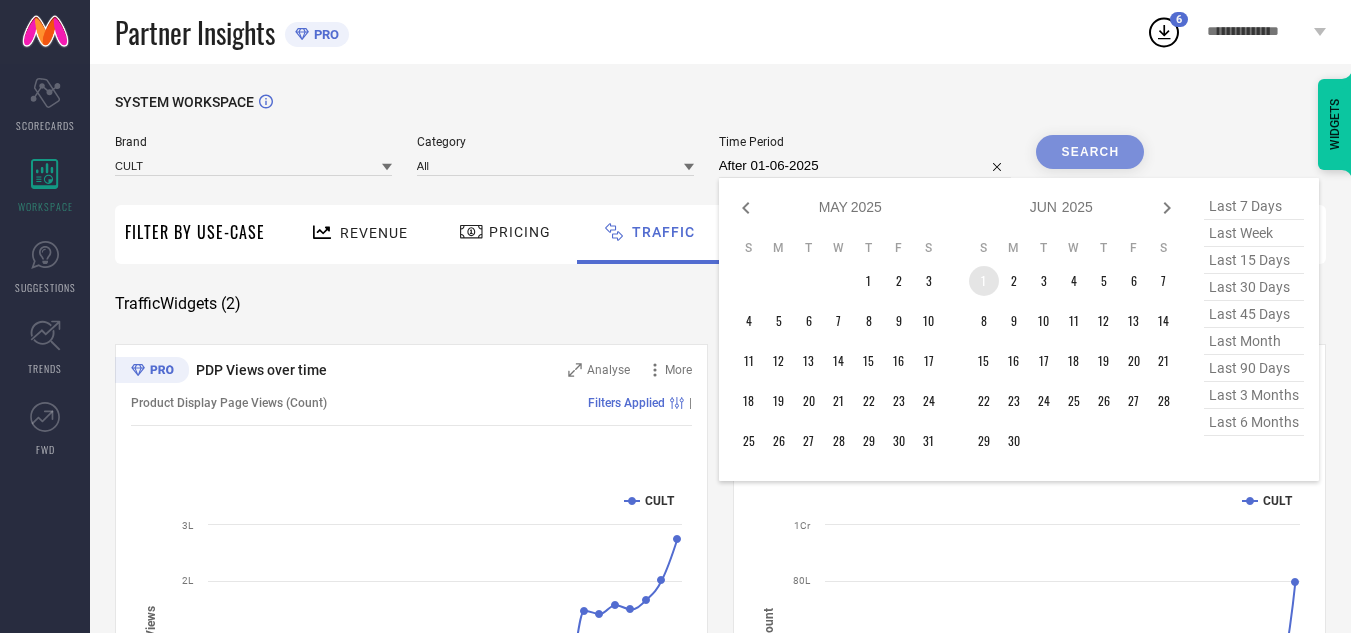 click on "1" at bounding box center [984, 281] 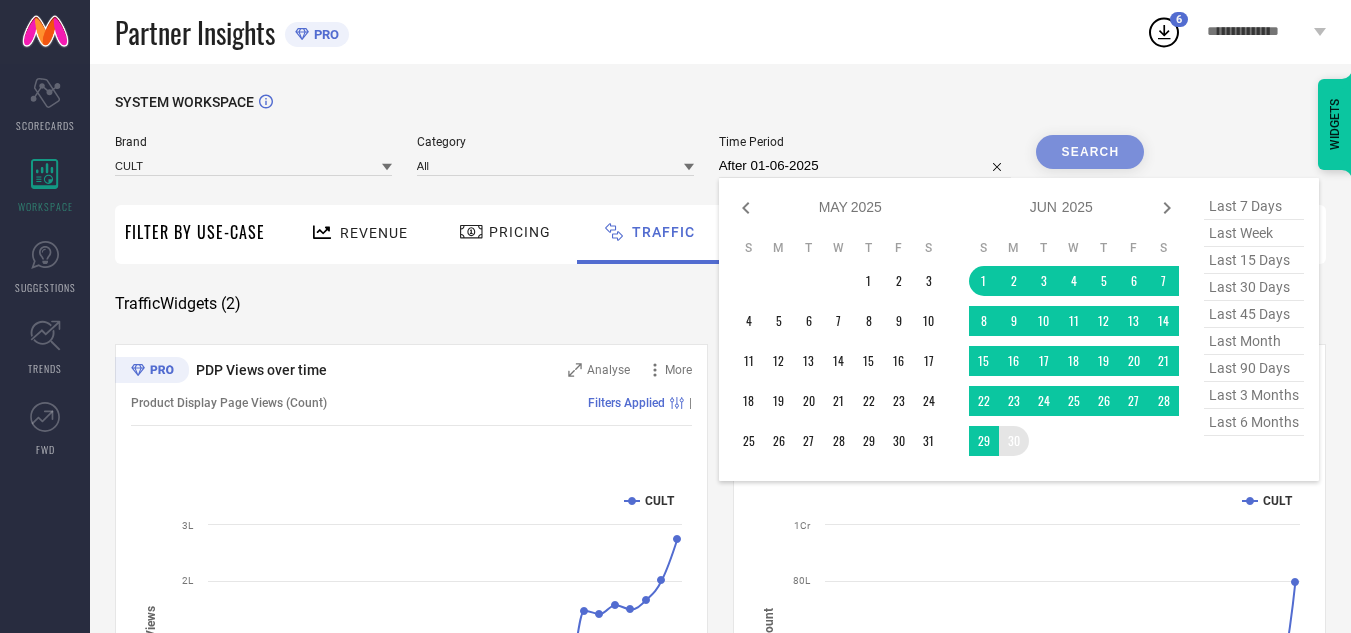 type on "01-06-2025 to 30-06-2025" 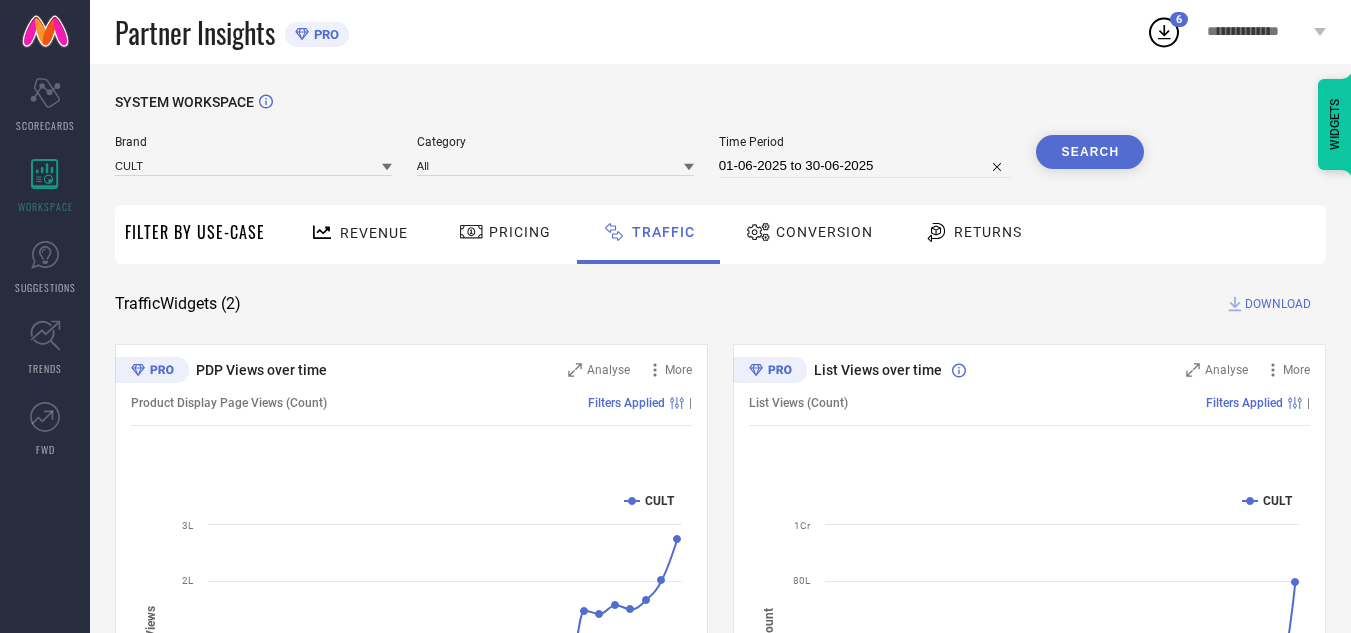 click on "Search" at bounding box center [1090, 152] 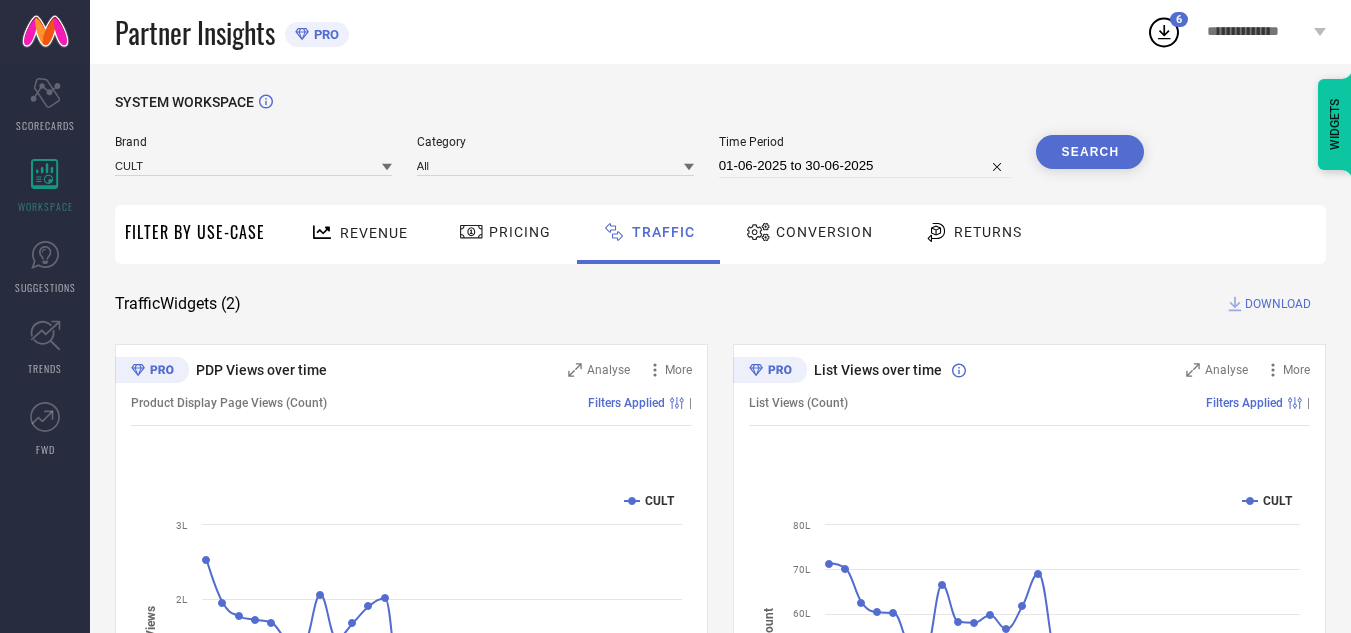 click on "DOWNLOAD" at bounding box center (1278, 304) 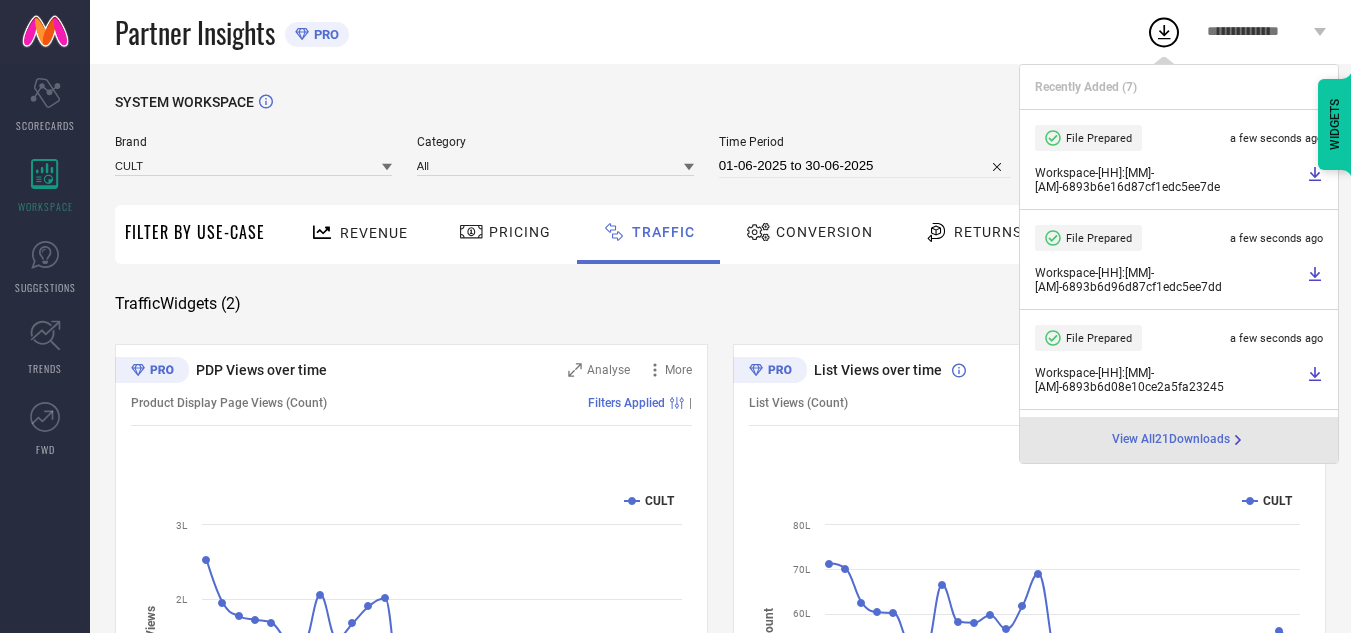 drag, startPoint x: 878, startPoint y: 165, endPoint x: 886, endPoint y: 174, distance: 12.0415945 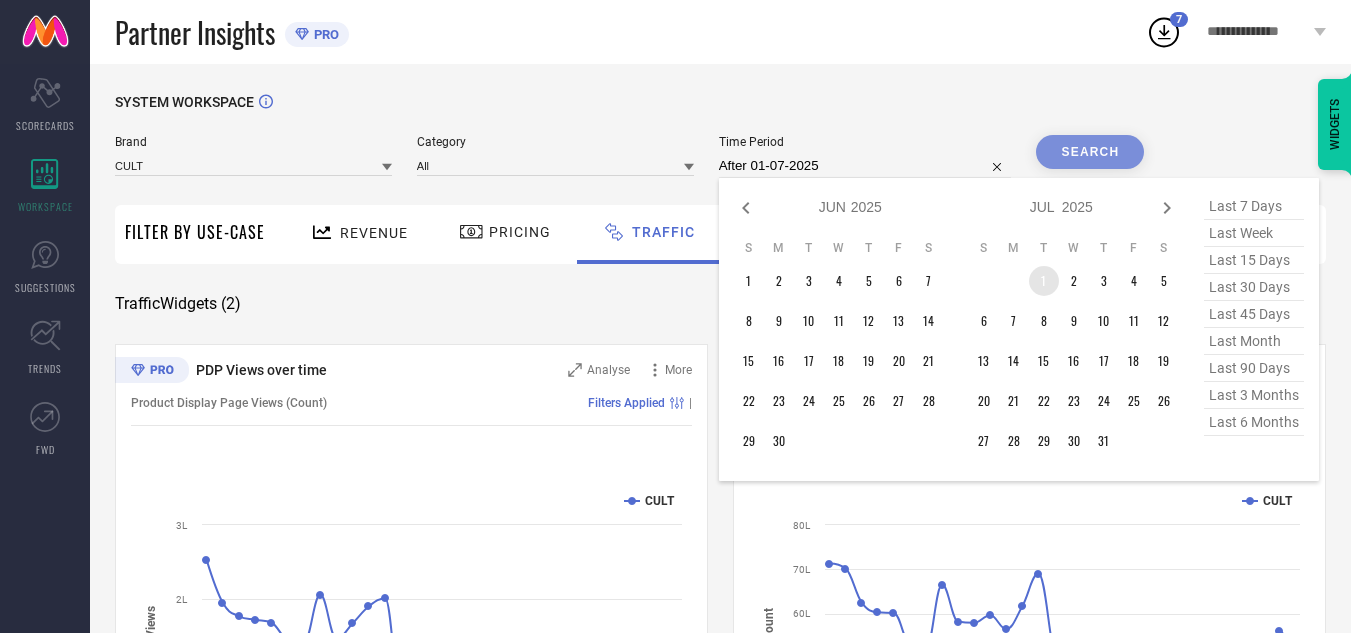 click on "1" at bounding box center [1044, 281] 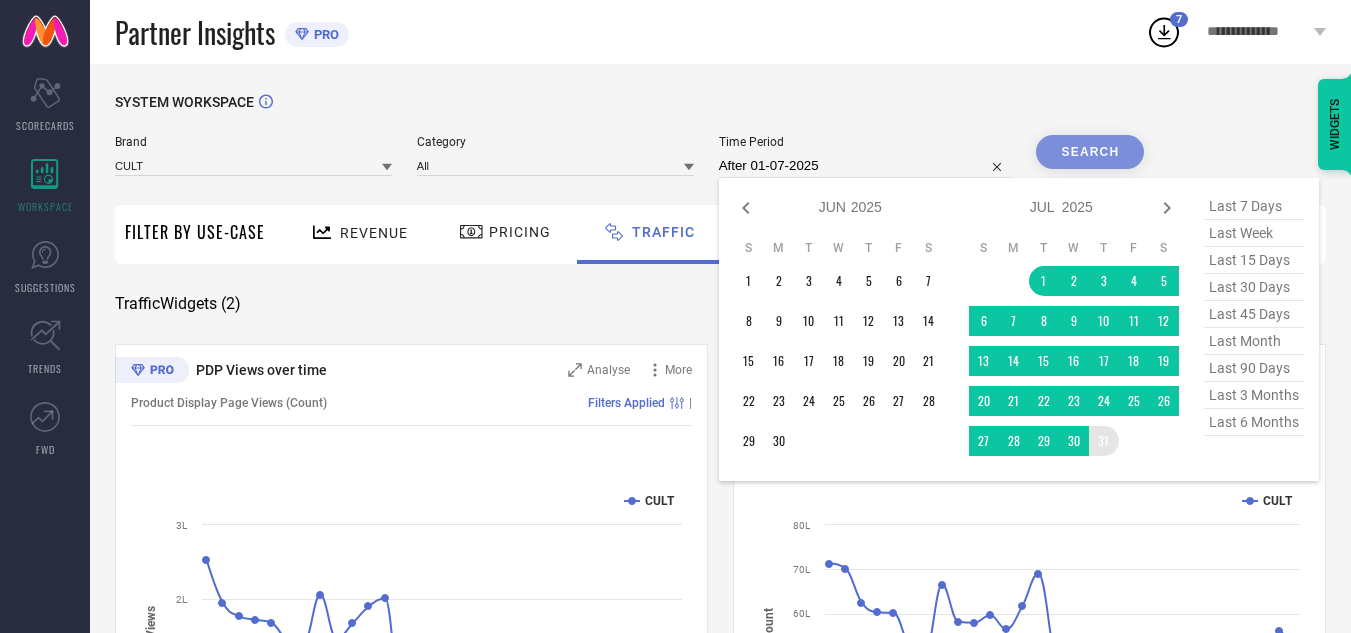 type on "01-07-2025 to 31-07-2025" 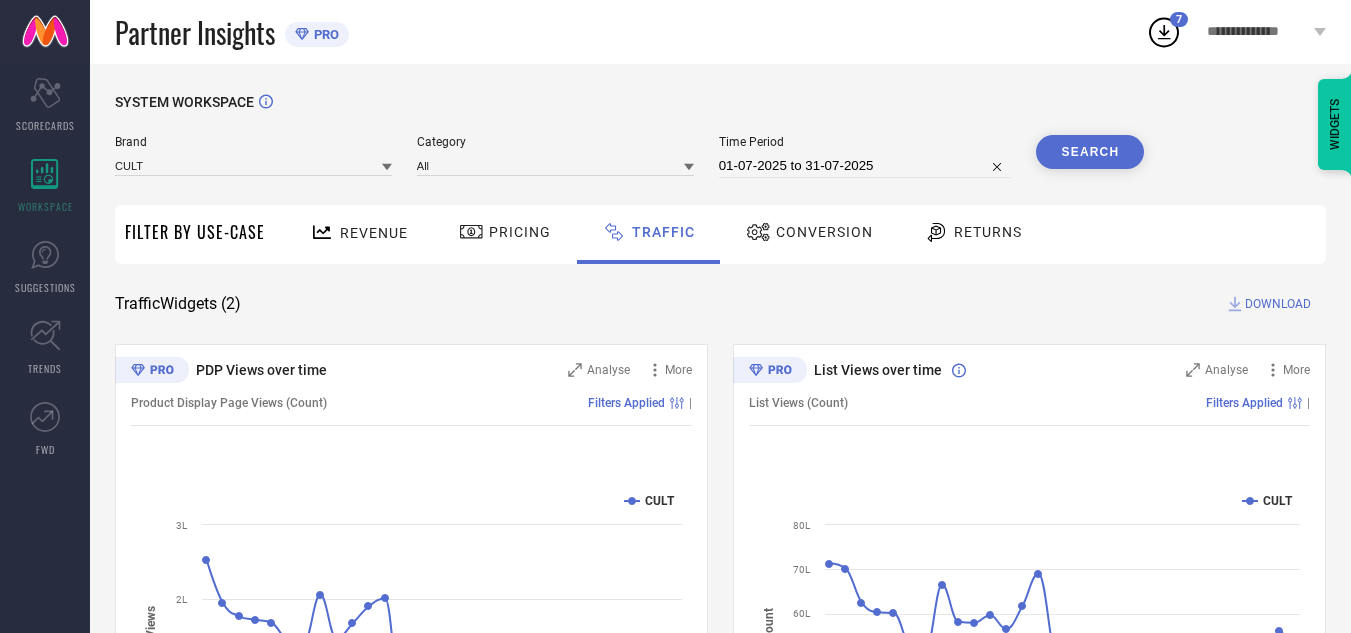 click on "Search" at bounding box center [1090, 152] 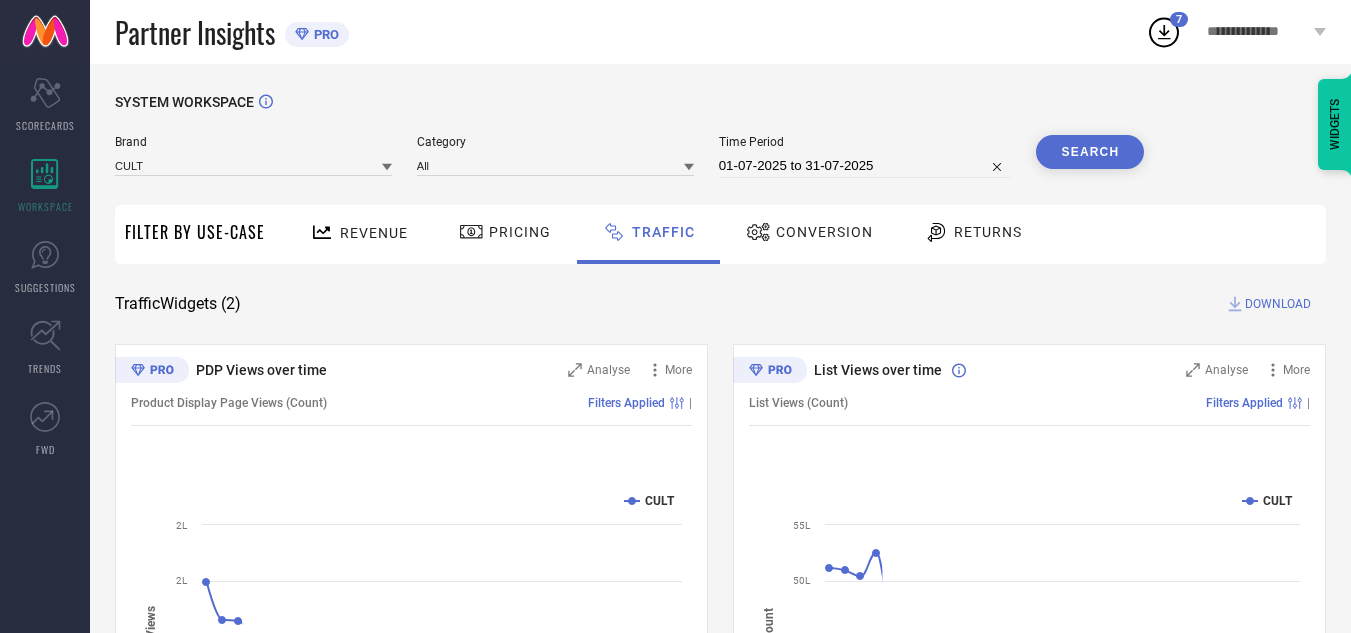 click on "DOWNLOAD" at bounding box center [1278, 304] 